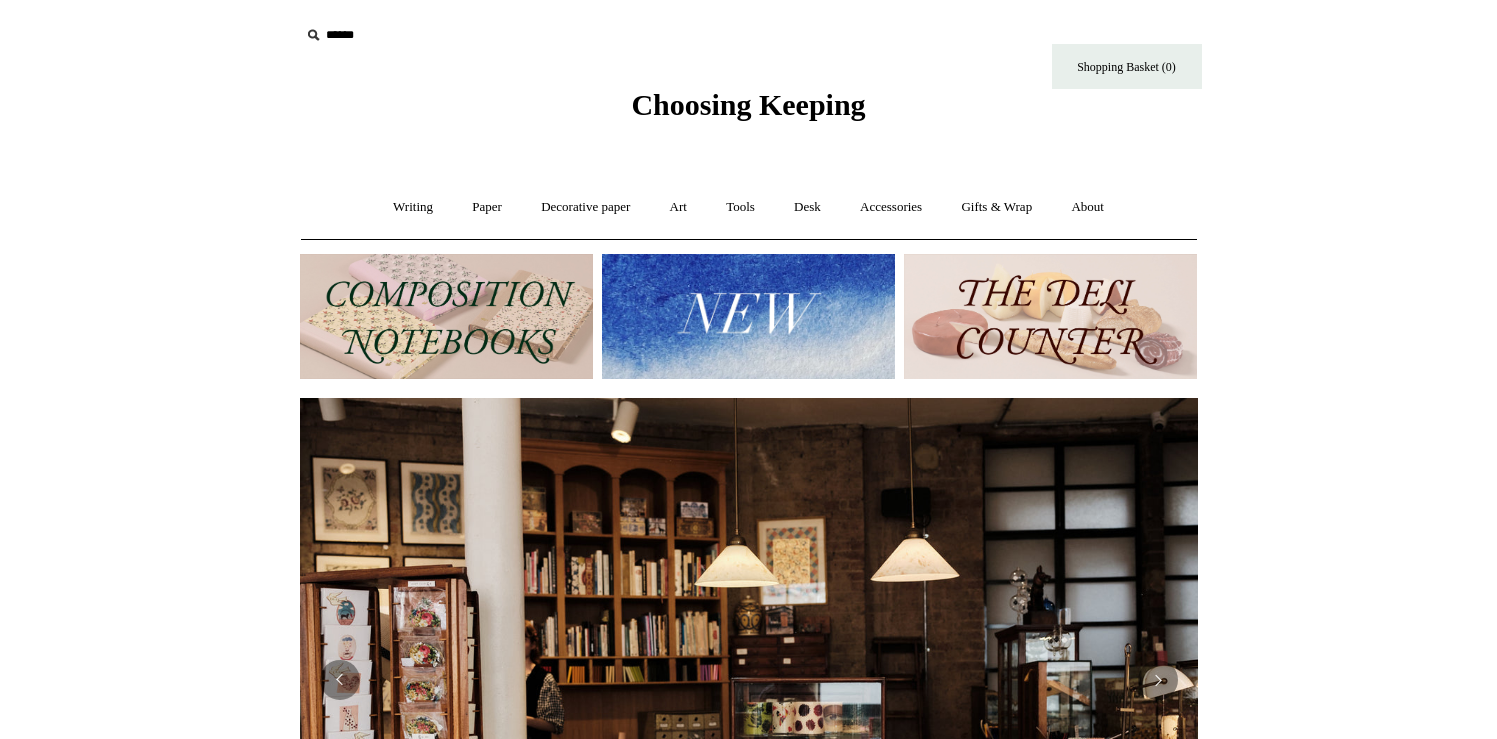 scroll, scrollTop: 0, scrollLeft: 0, axis: both 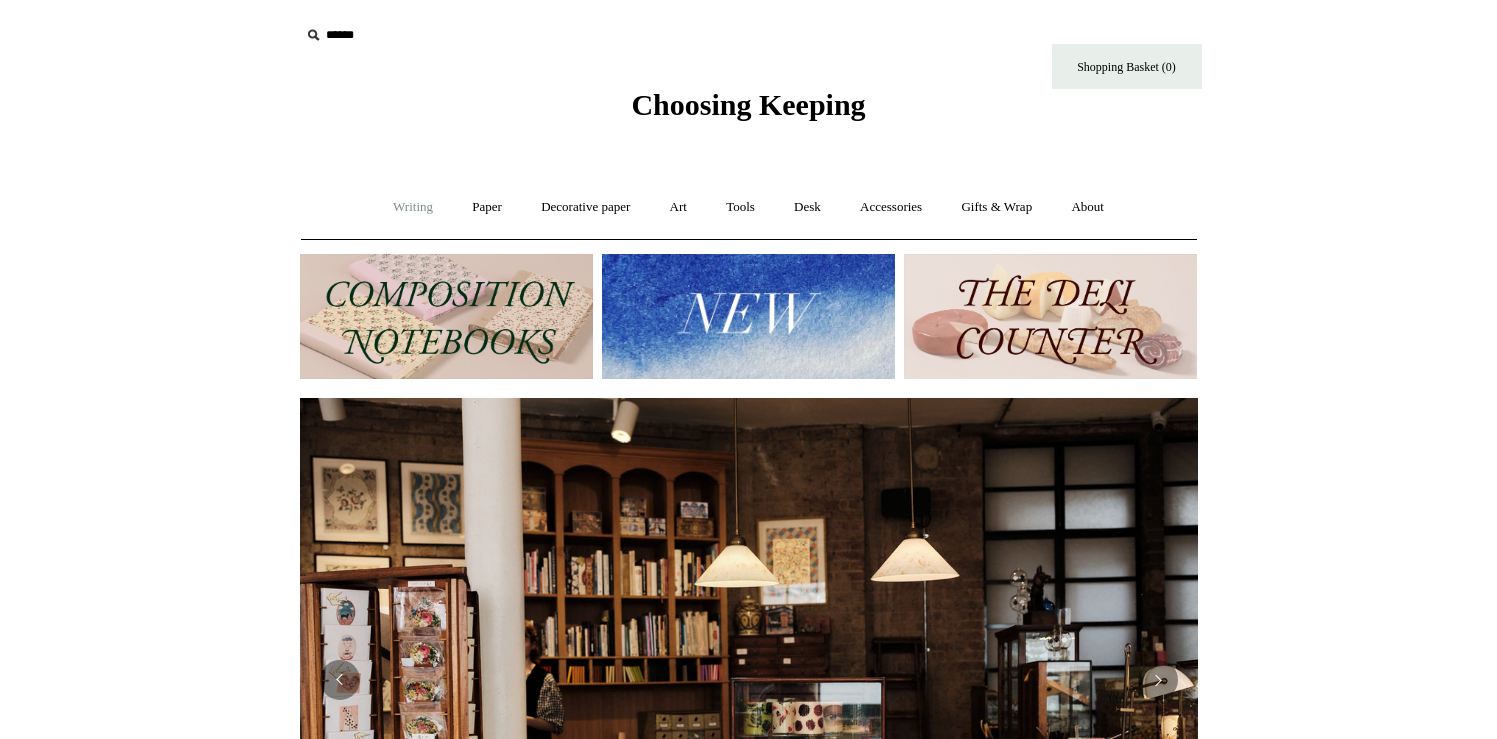 click on "Writing +" at bounding box center (413, 207) 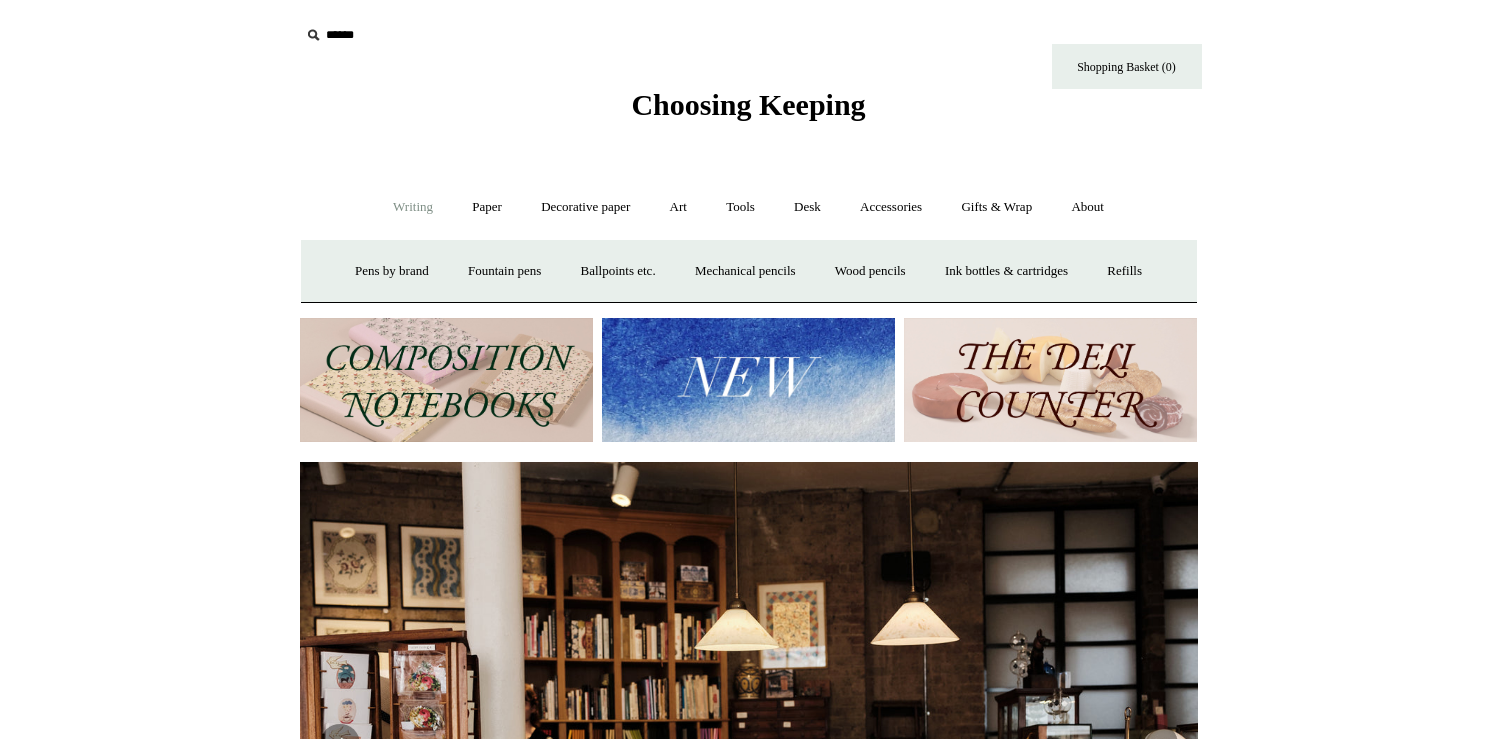 click at bounding box center (446, 380) 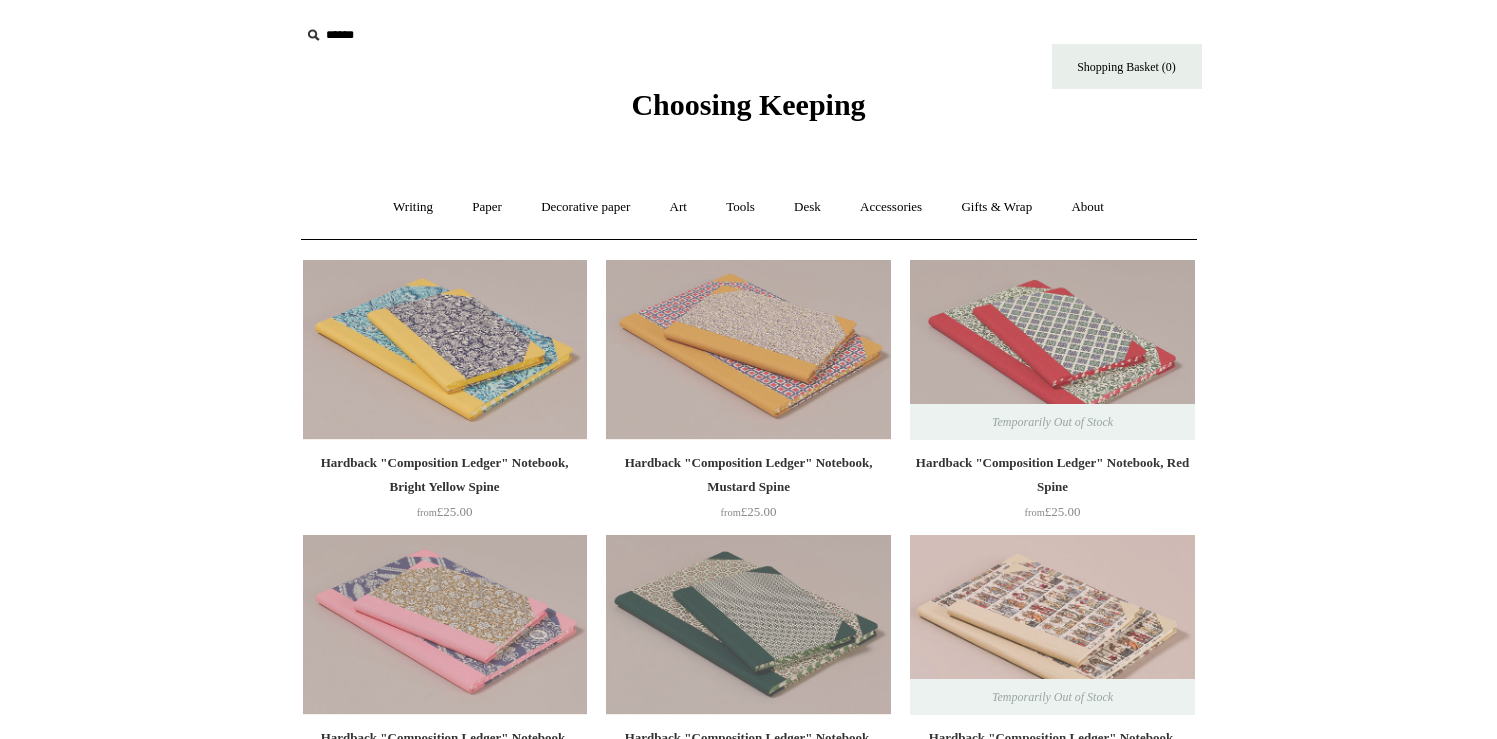scroll, scrollTop: 0, scrollLeft: 0, axis: both 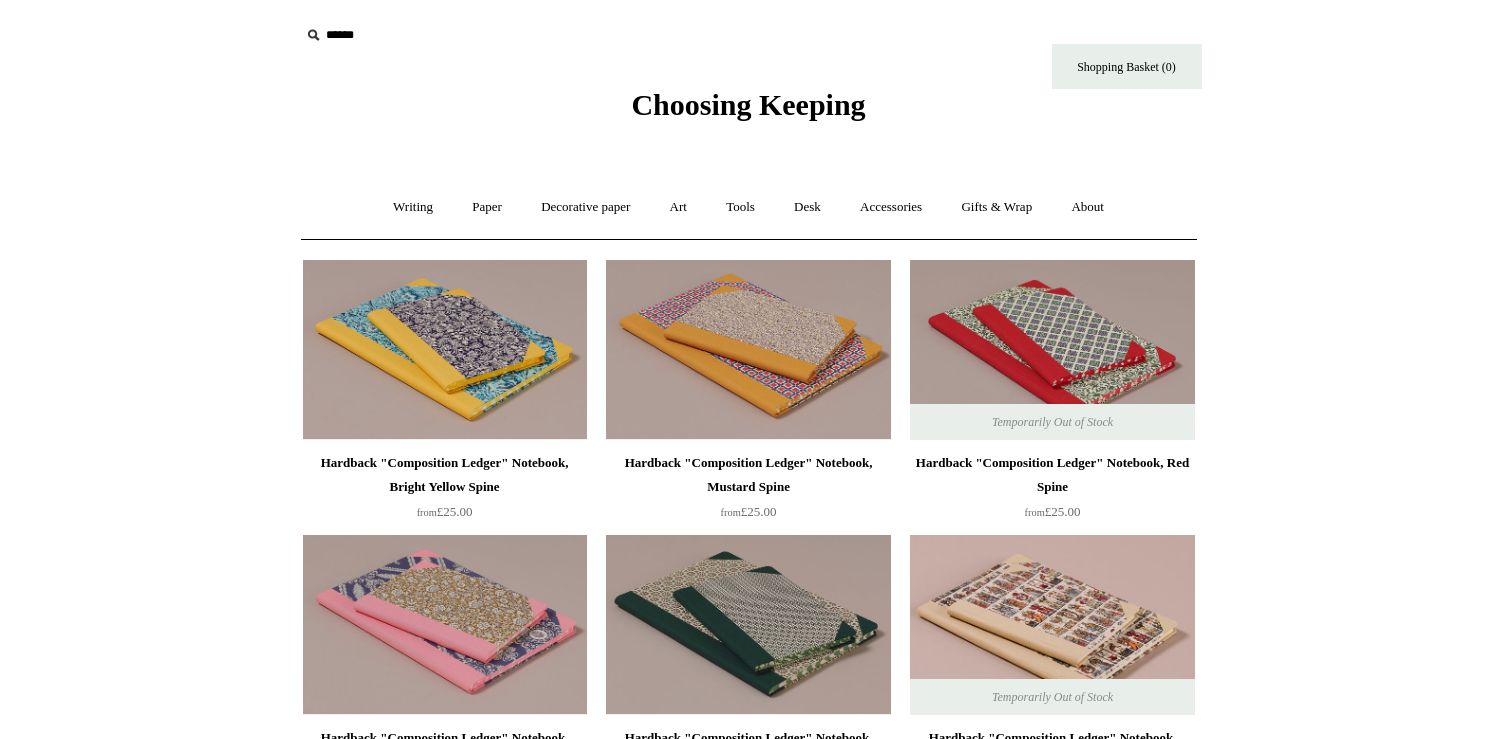 click on "Cookie consent We and our partners, including Shopify, use cookies and other technologies to personalize your experience, show you ads, and perform analytics, and we will not use cookies or other technologies for these purposes unless you accept them. Learn more in our   Privacy Policy Manage preferences Accept Decline
Menu
Choosing Keeping
*
Shipping Information
* ⤺" at bounding box center (748, 2766) 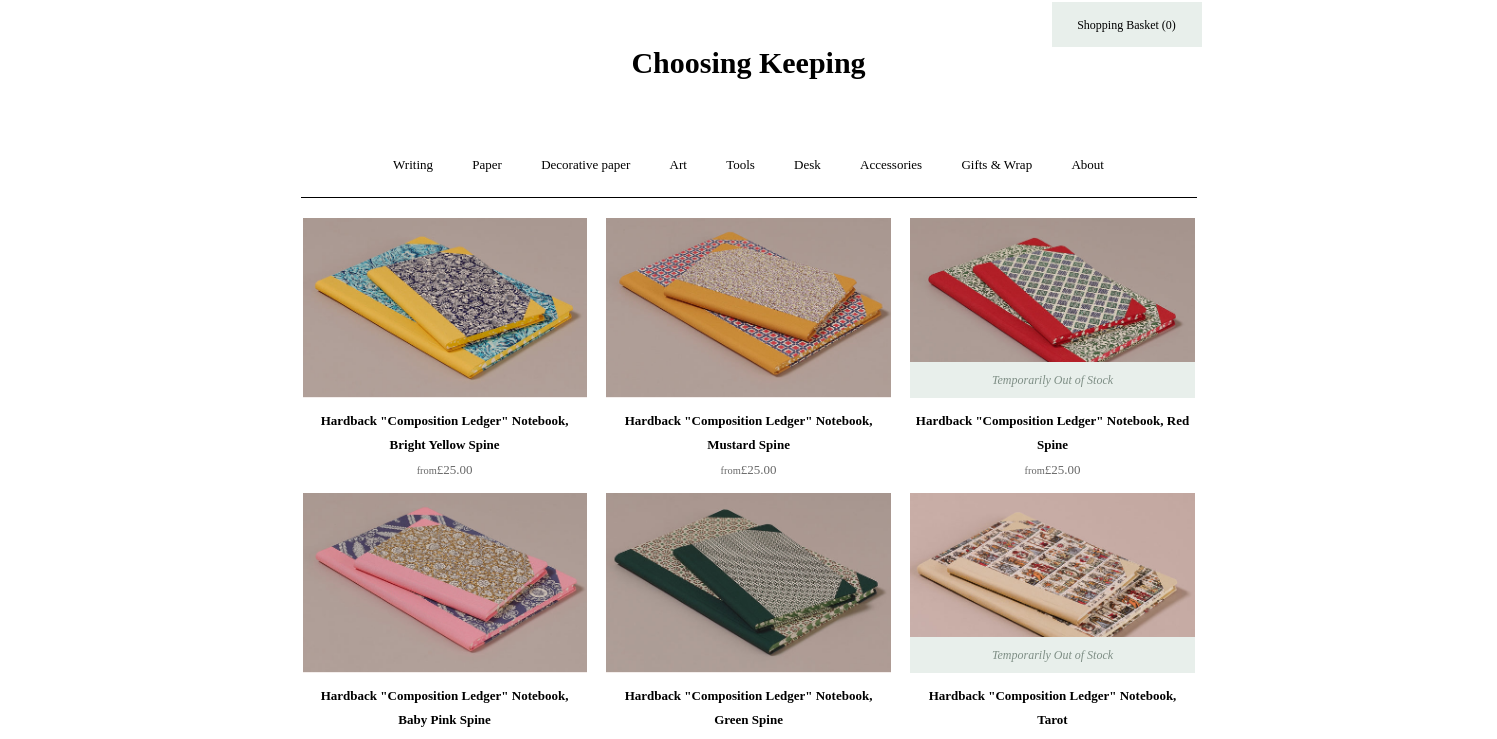 scroll, scrollTop: 528, scrollLeft: 0, axis: vertical 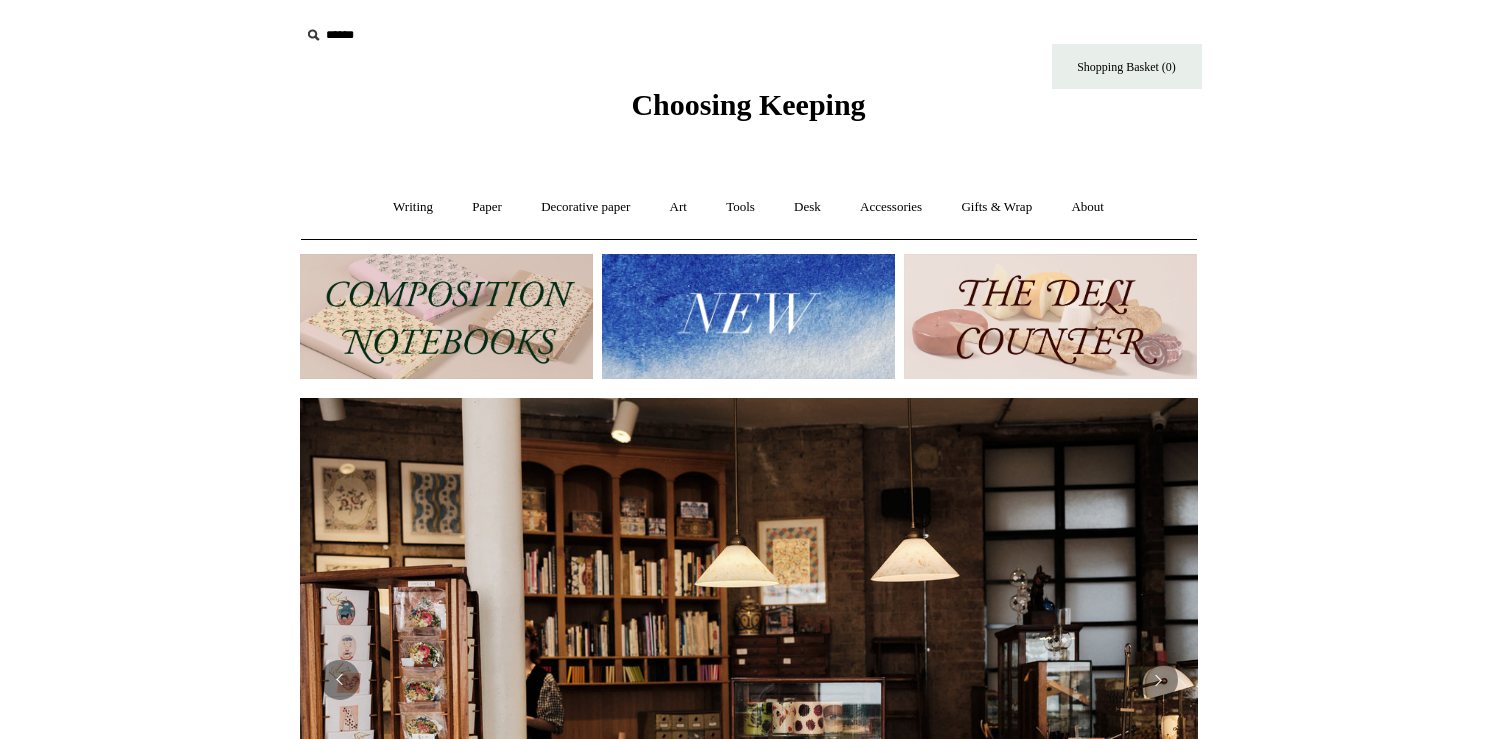 click at bounding box center (748, 316) 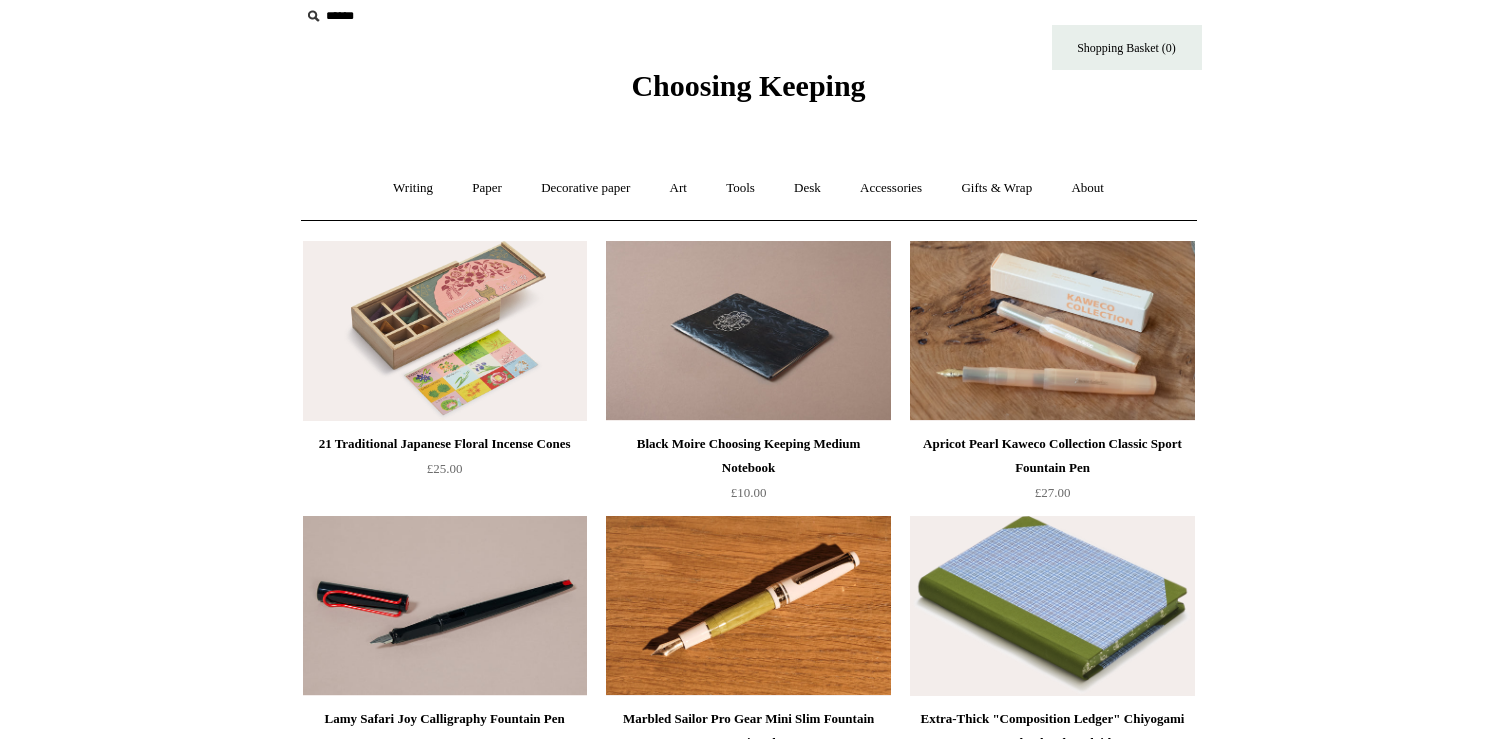 scroll, scrollTop: 39, scrollLeft: 0, axis: vertical 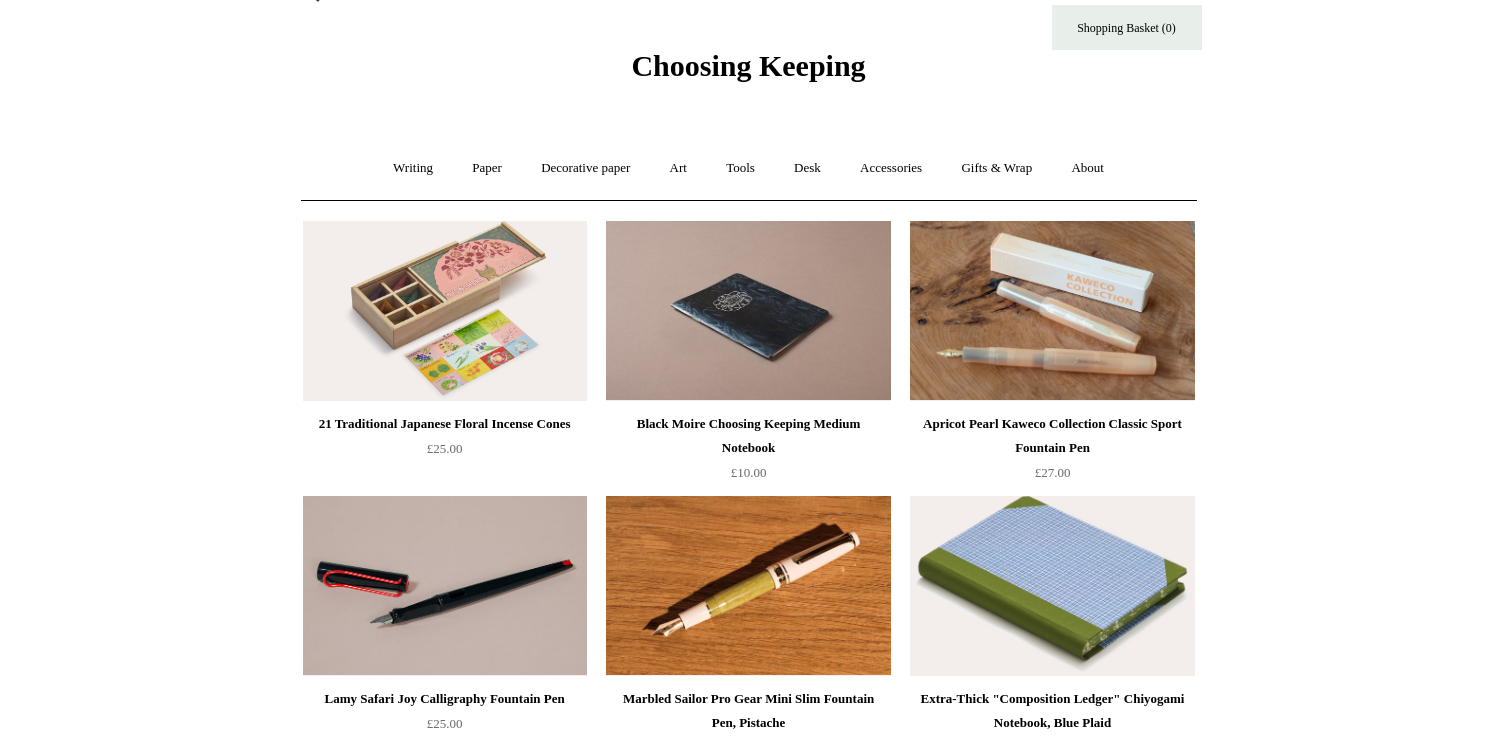 click on "Cookie consent We and our partners, including Shopify, use cookies and other technologies to personalize your experience, show you ads, and perform analytics, and we will not use cookies or other technologies for these purposes unless you accept them. Learn more in our   Privacy Policy Manage preferences Accept Decline
Menu
Choosing Keeping
*
Shipping Information
* ⤺" at bounding box center (748, 2452) 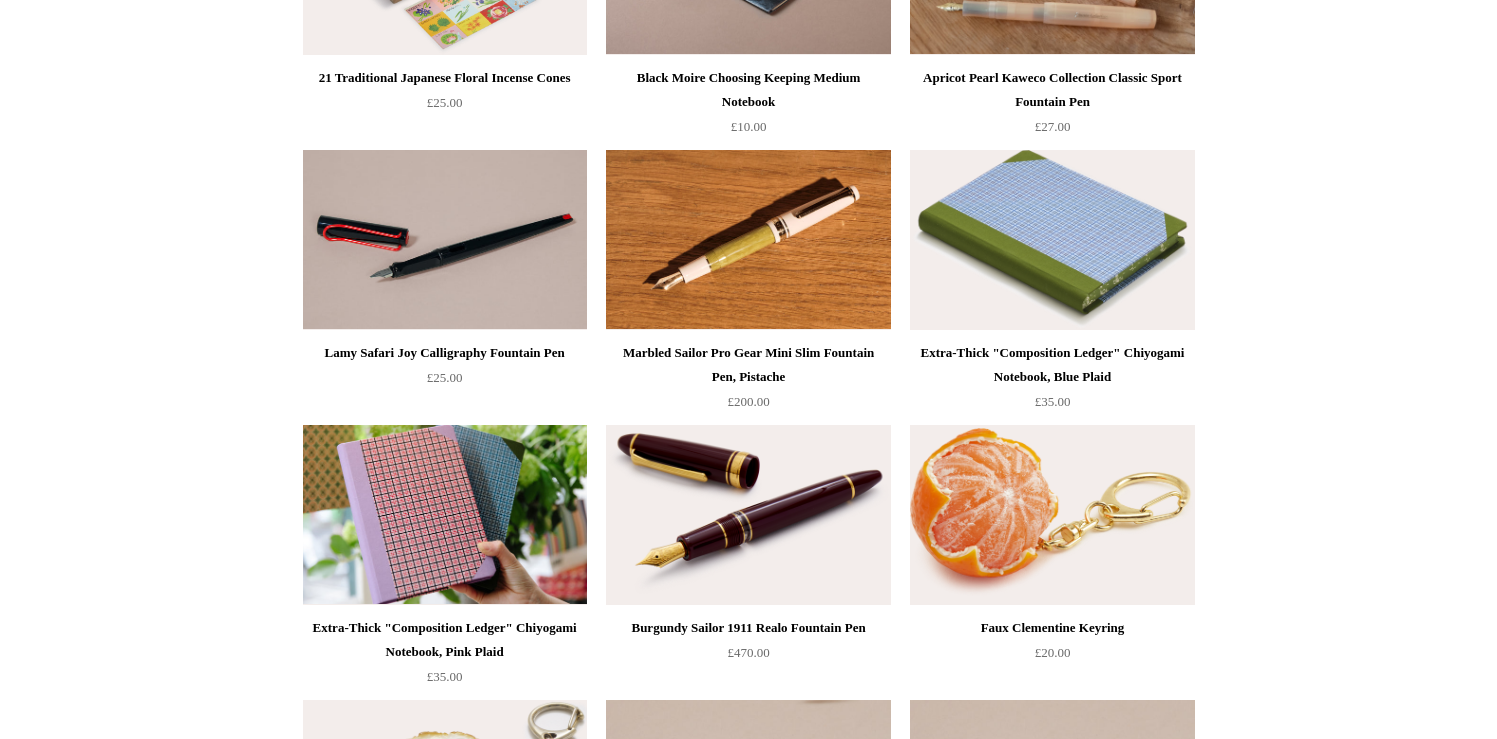scroll, scrollTop: 674, scrollLeft: 0, axis: vertical 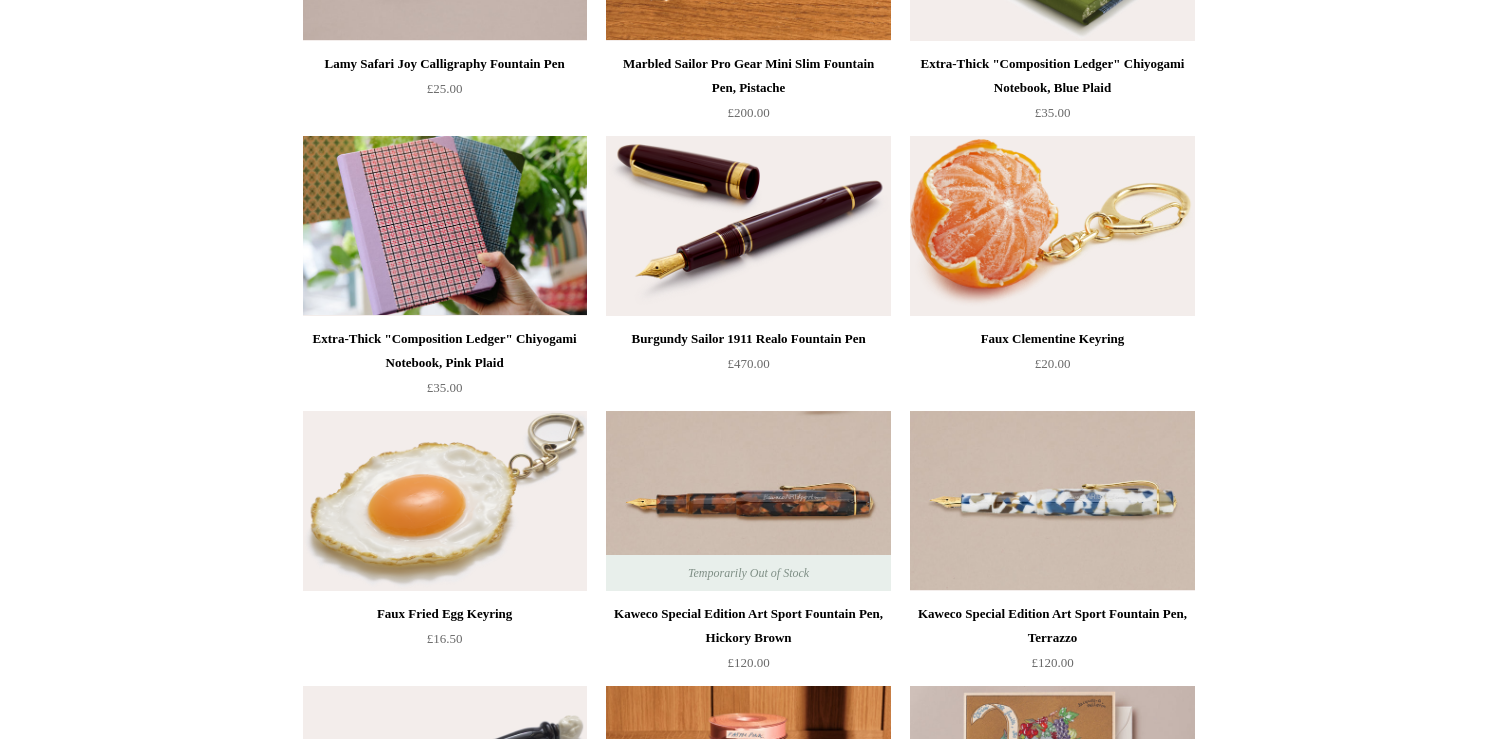 click at bounding box center (1052, 226) 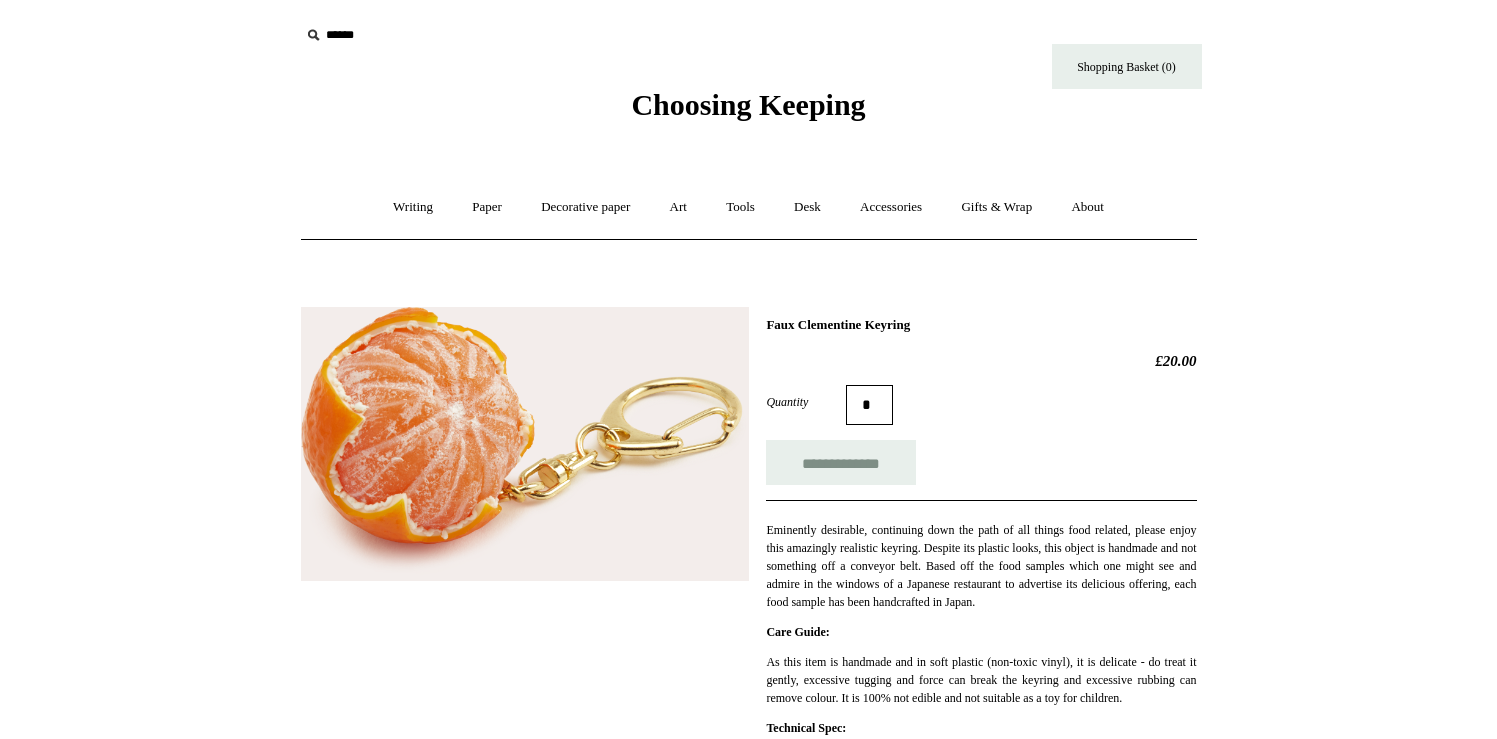 scroll, scrollTop: 0, scrollLeft: 0, axis: both 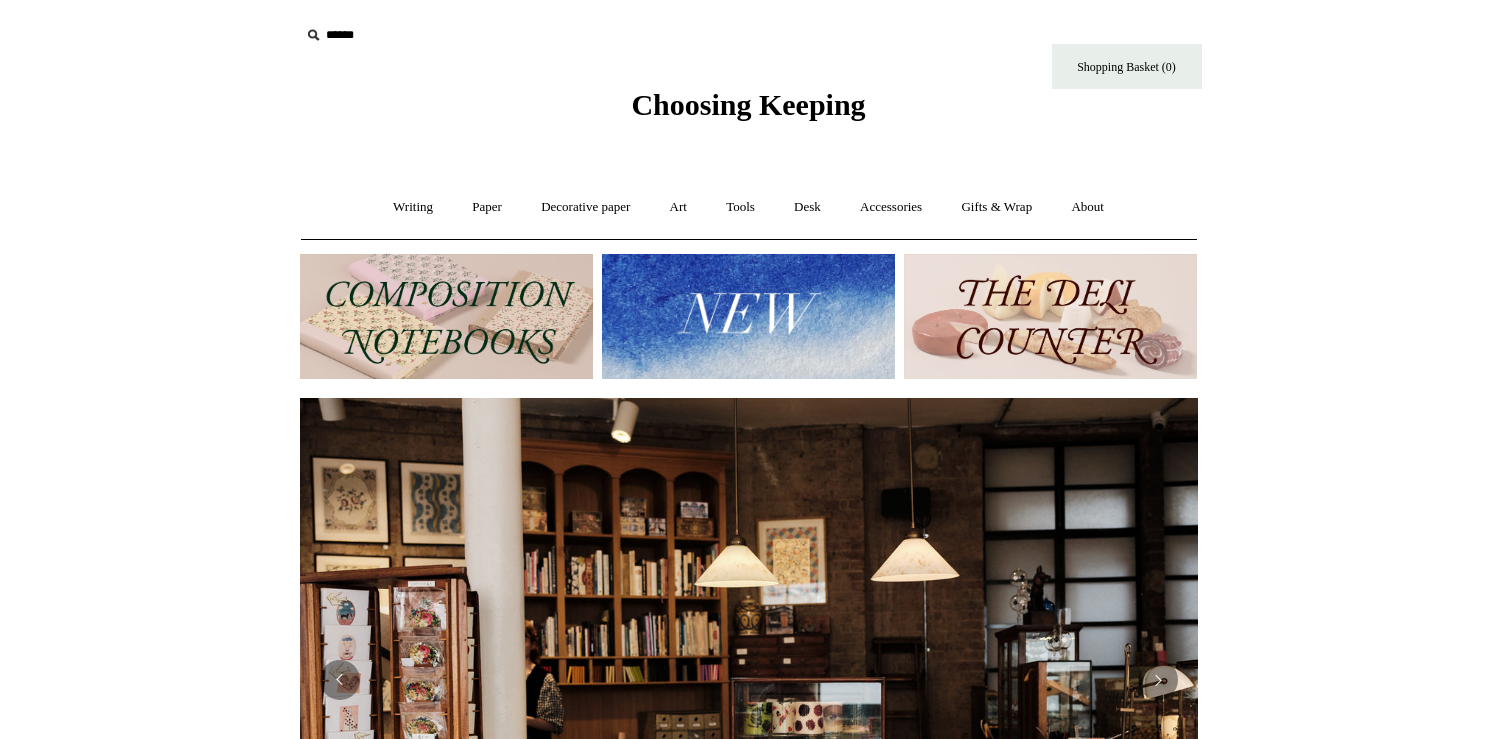 click at bounding box center (1050, 316) 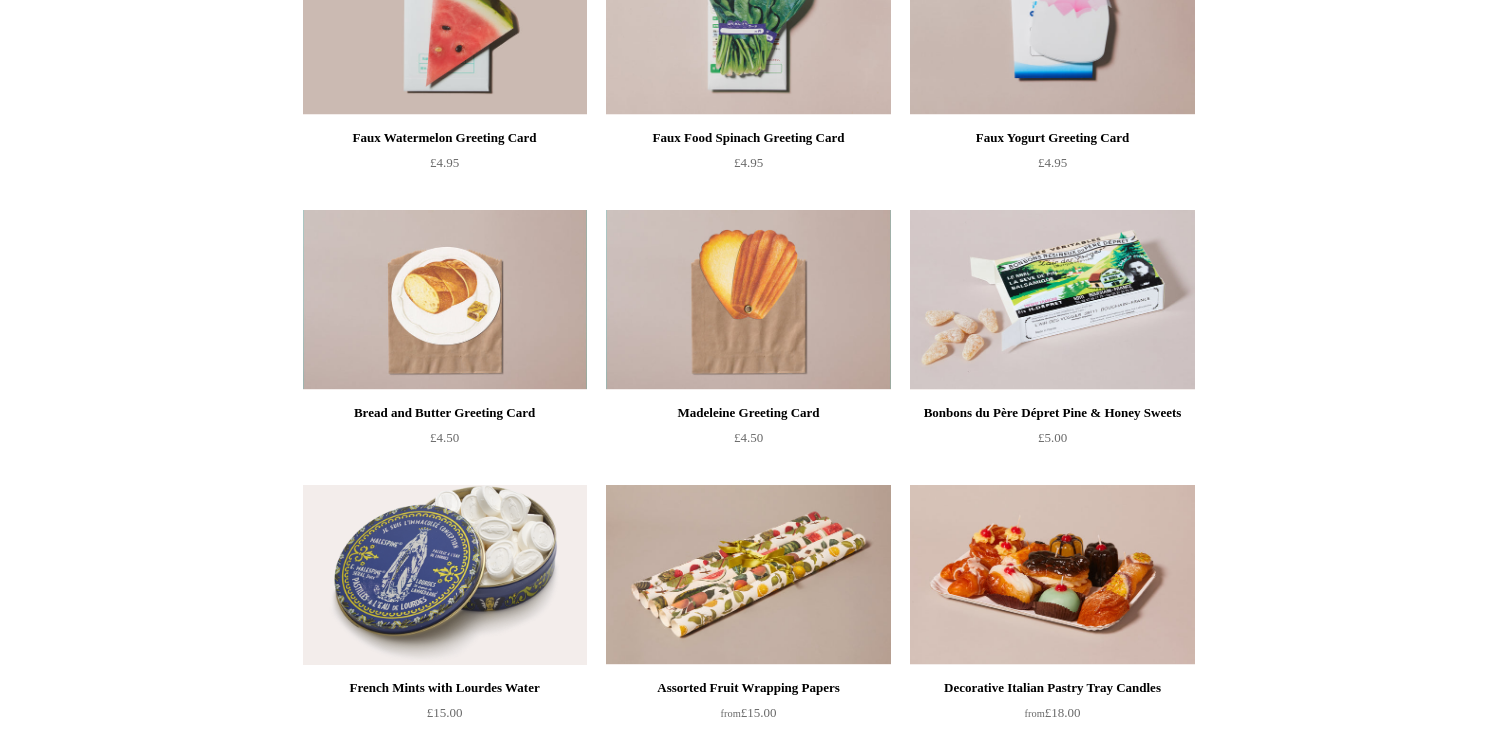 scroll, scrollTop: 1530, scrollLeft: 0, axis: vertical 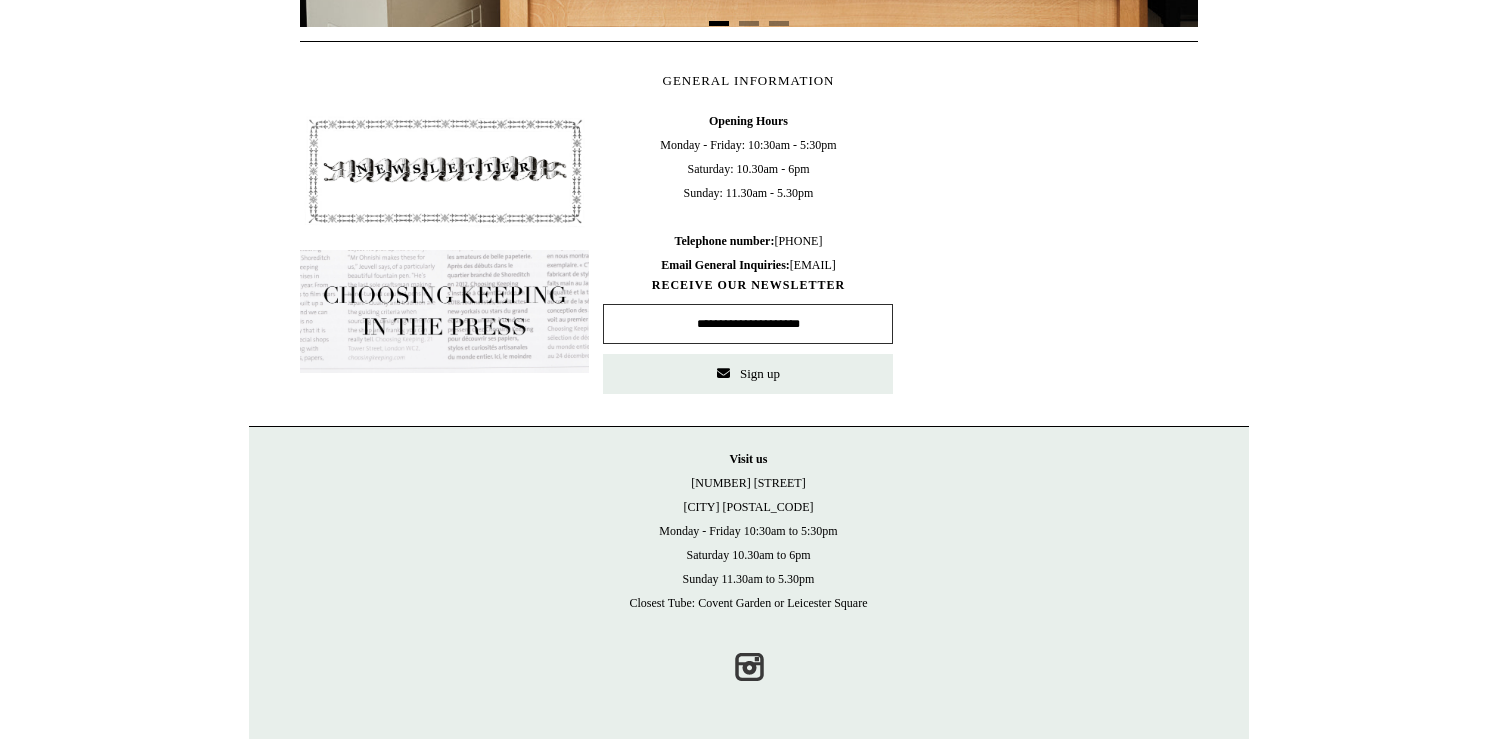 click on "Visit us  [NUMBER] [STREET]  [CITY] [POSTAL_CODE] [DAY] - [DAY] [TIME] to [TIME] [DAY] [TIME] to [TIME] [DAY] [TIME] to [TIME]
Closest Tube: [STATION] or [STATION]" at bounding box center (749, 531) 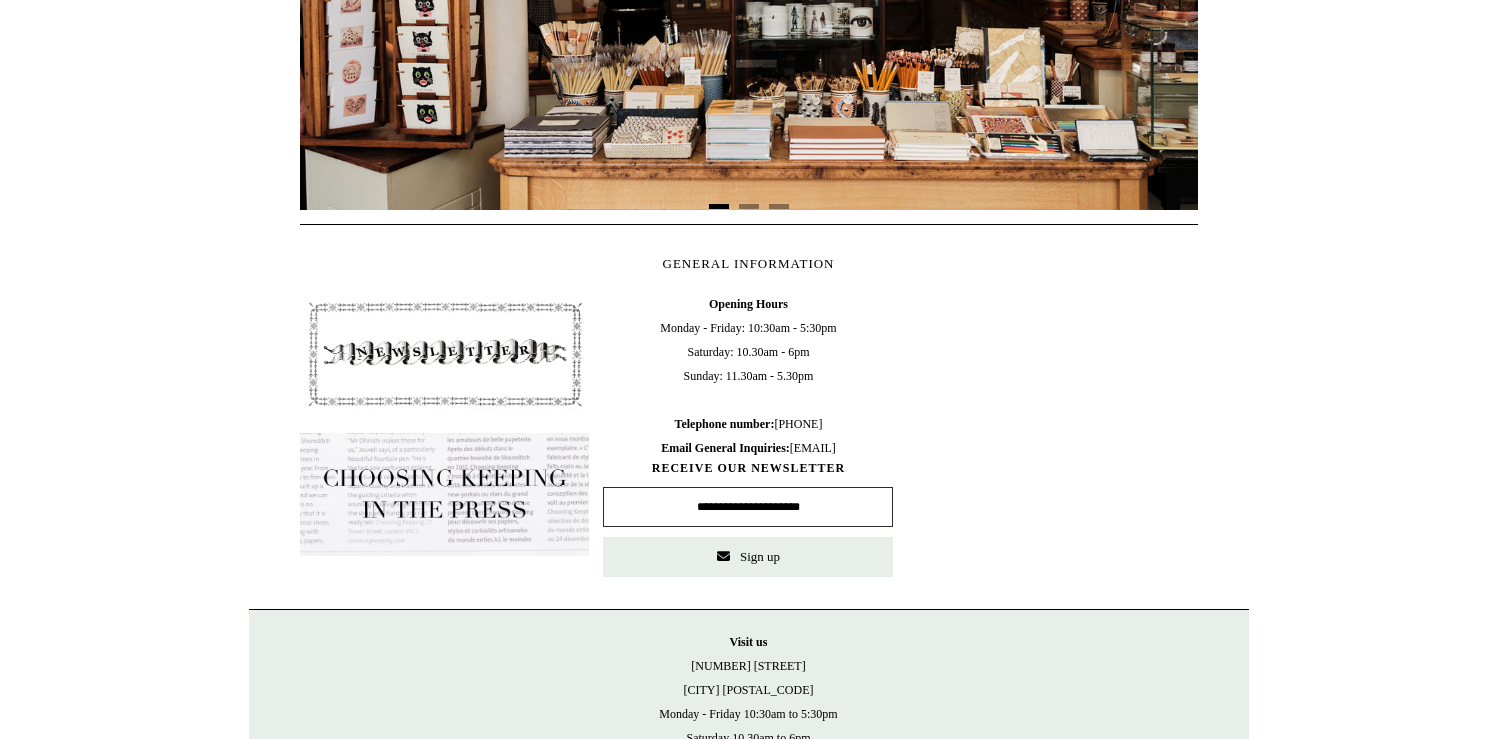 scroll, scrollTop: 664, scrollLeft: 0, axis: vertical 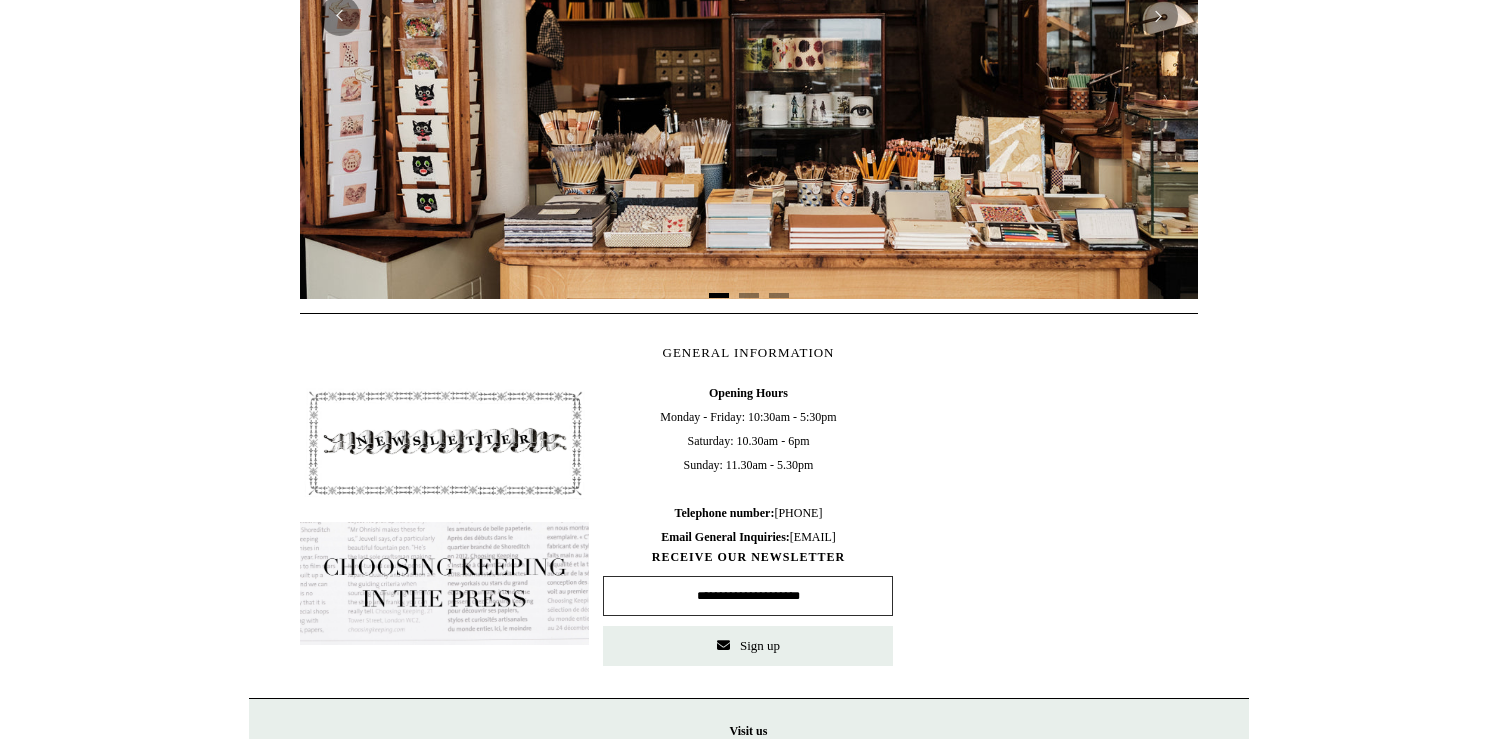 click on "Cookie consent We and our partners, including Shopify, use cookies and other technologies to personalize your experience, show you ads, and perform analytics, and we will not use cookies or other technologies for these purposes unless you accept them. Learn more in our   Privacy Policy Manage preferences Accept Decline
Menu
Choosing Keeping
*
Shipping Information
* ⤺" at bounding box center [748, 173] 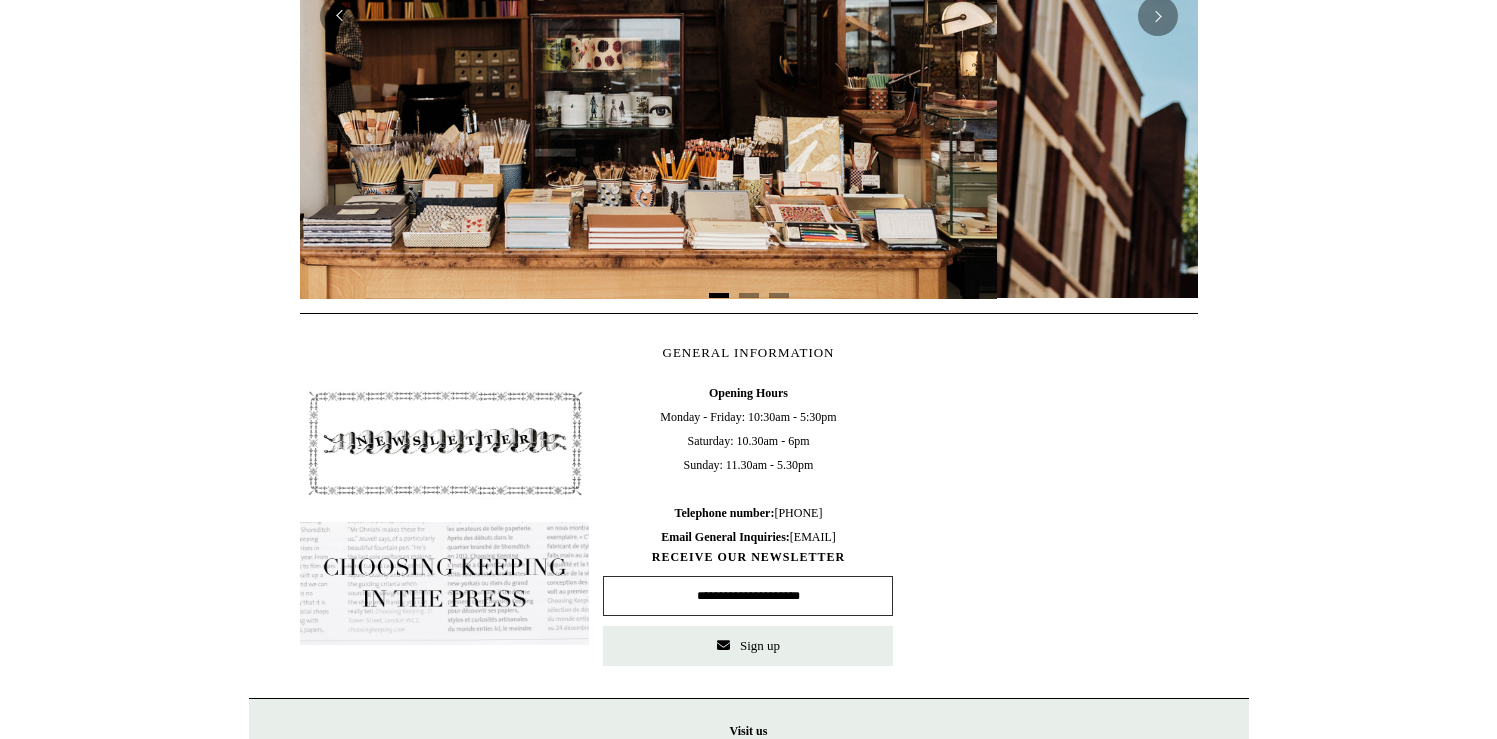 scroll, scrollTop: 0, scrollLeft: 682, axis: horizontal 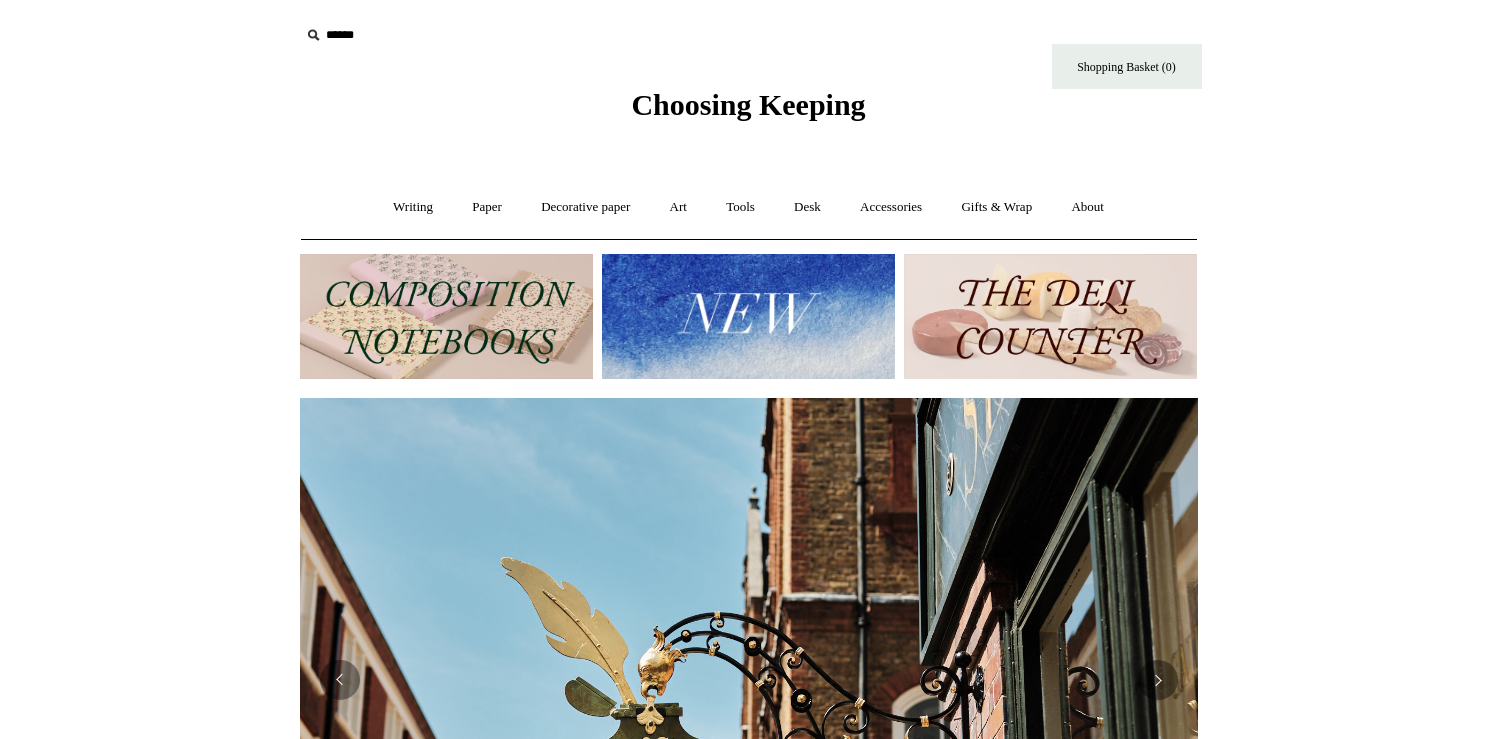 click on "Cookie consent We and our partners, including Shopify, use cookies and other technologies to personalize your experience, show you ads, and perform analytics, and we will not use cookies or other technologies for these purposes unless you accept them. Learn more in our   Privacy Policy Manage preferences Accept Decline
Menu
Choosing Keeping
*
Shipping Information
* ⤺" at bounding box center (748, 837) 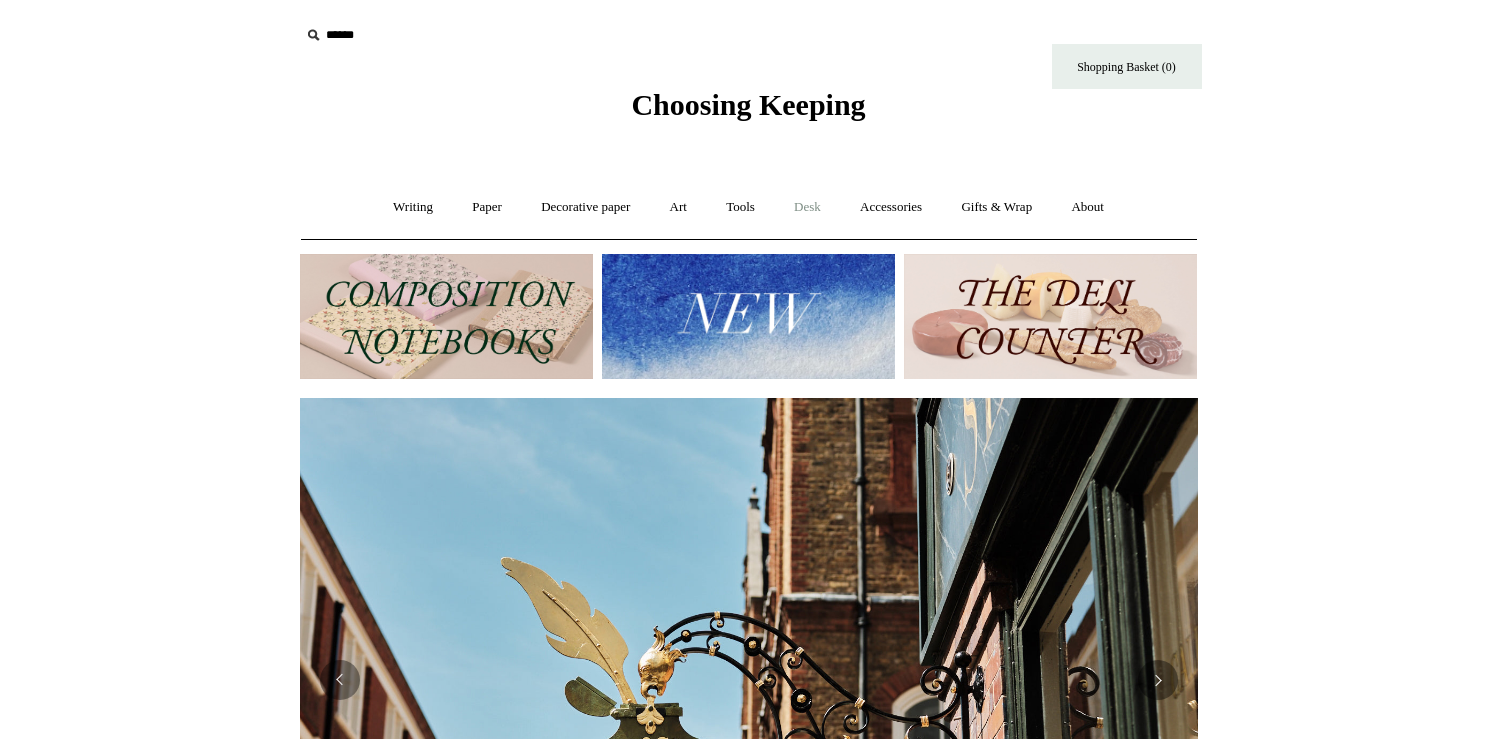 click on "Desk +" at bounding box center [807, 207] 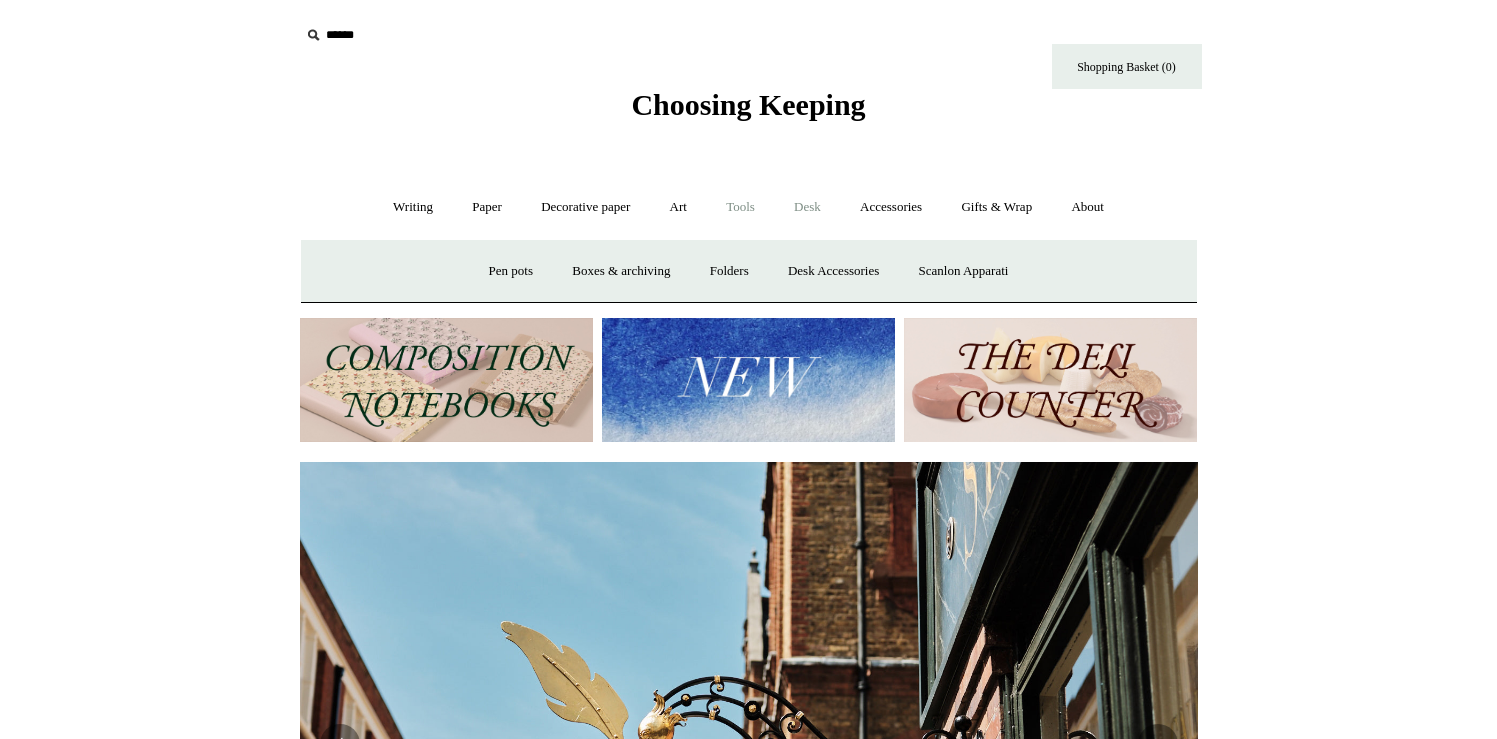 click on "Tools +" at bounding box center [740, 207] 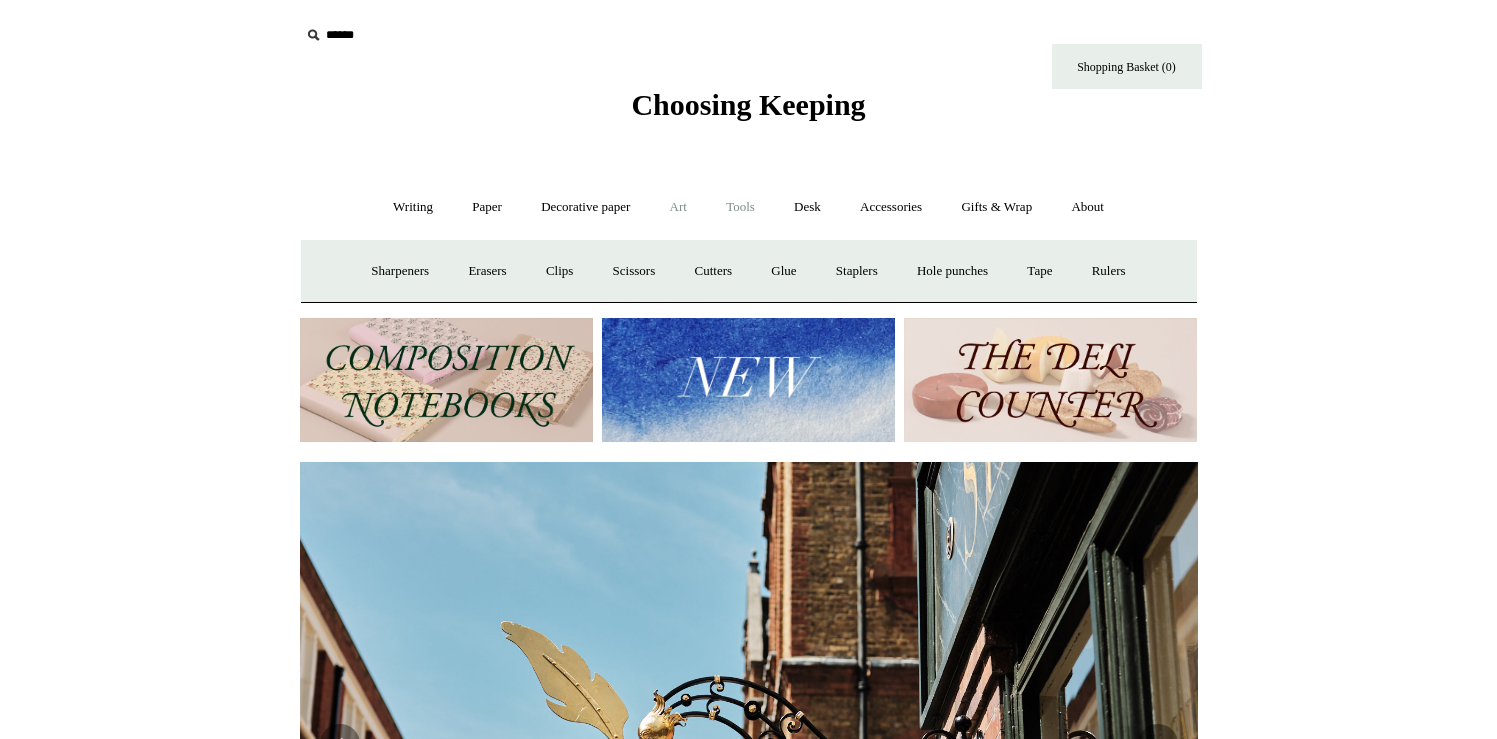 click on "Art +" at bounding box center (678, 207) 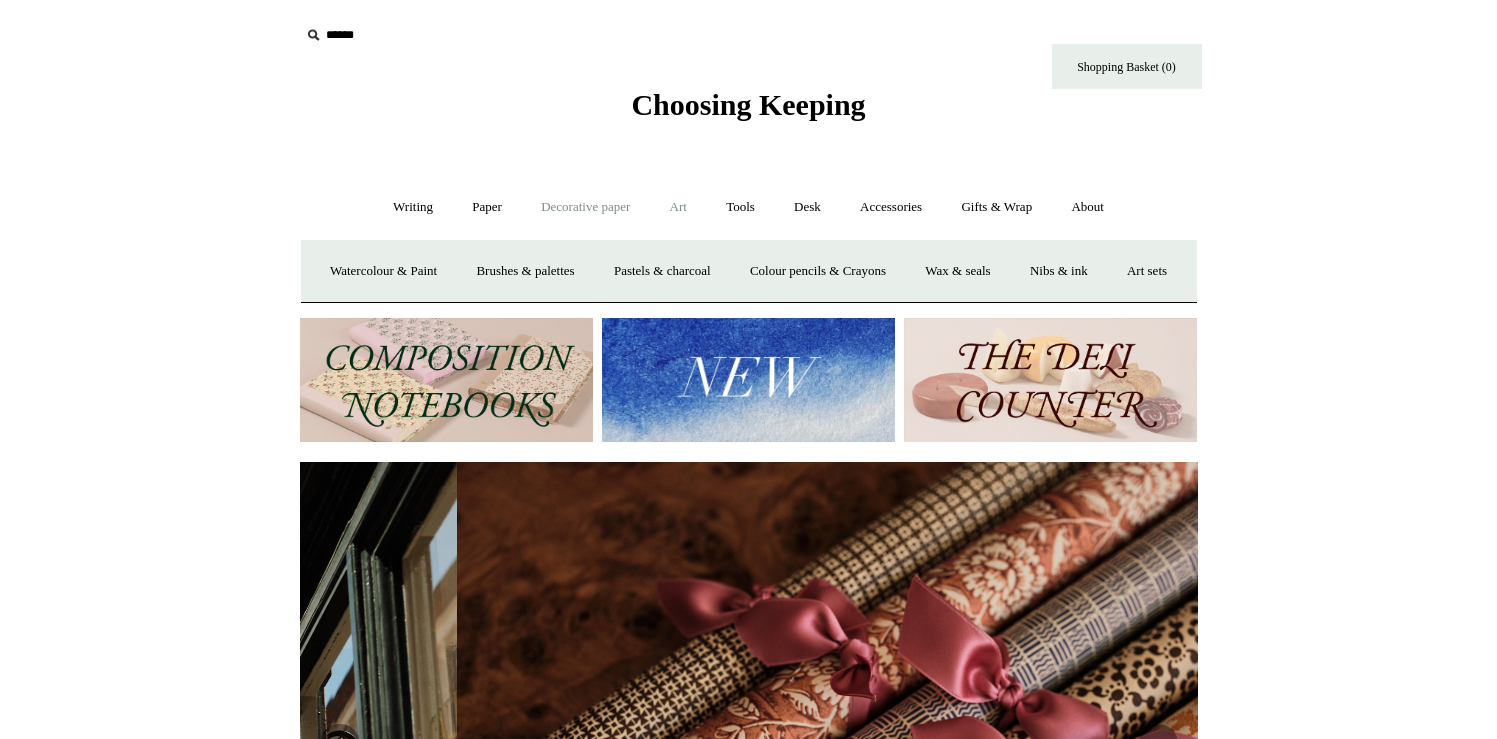 scroll, scrollTop: 0, scrollLeft: 1796, axis: horizontal 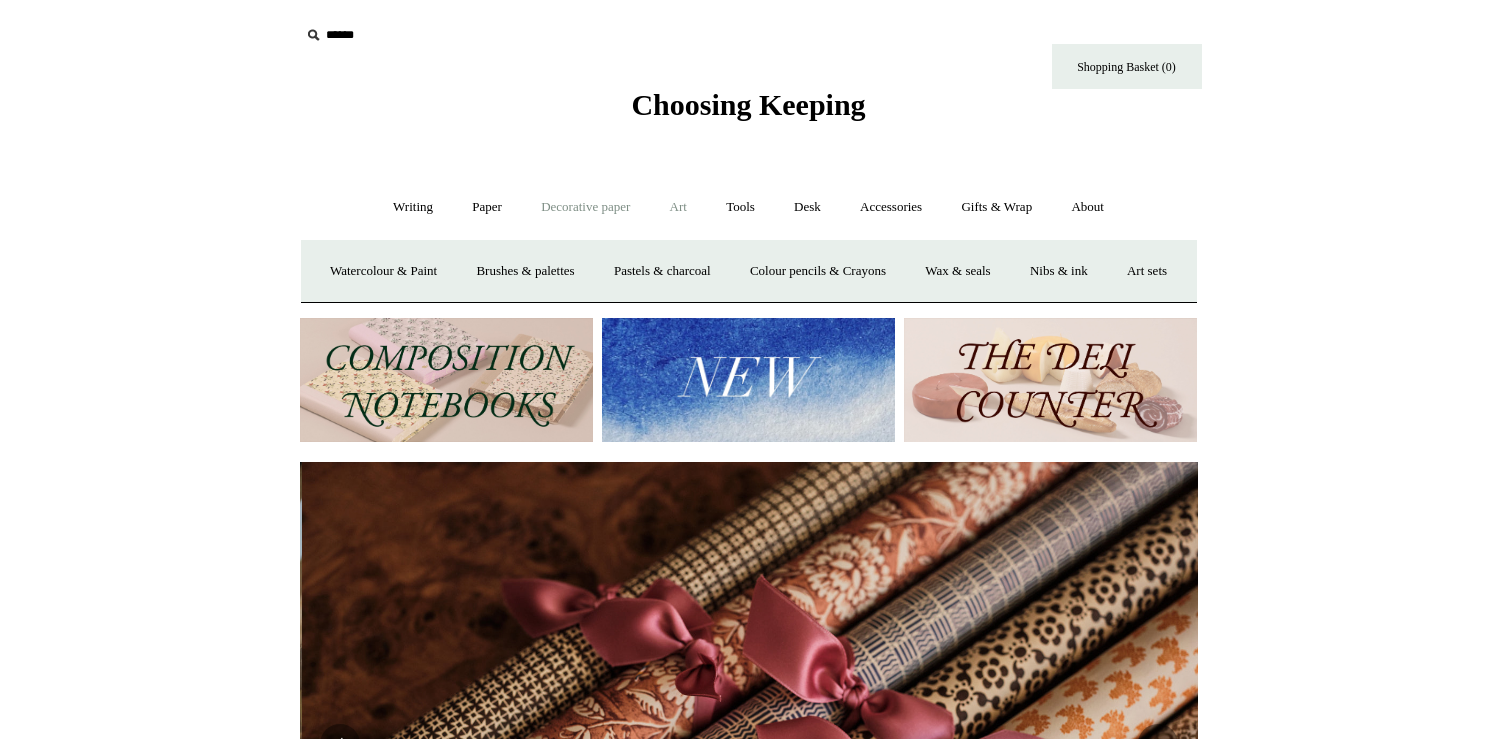 click on "Decorative paper +" at bounding box center (585, 207) 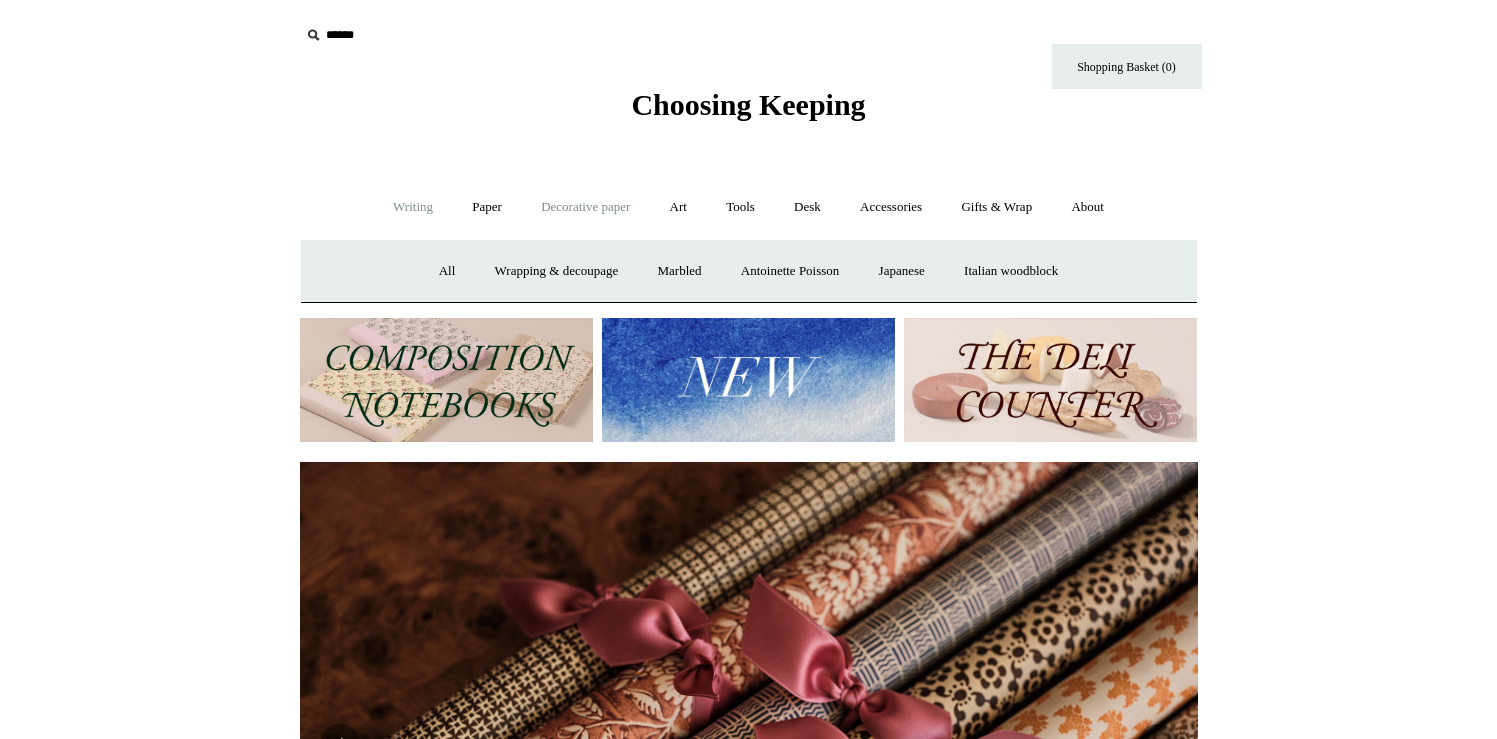 click on "Writing +" at bounding box center [413, 207] 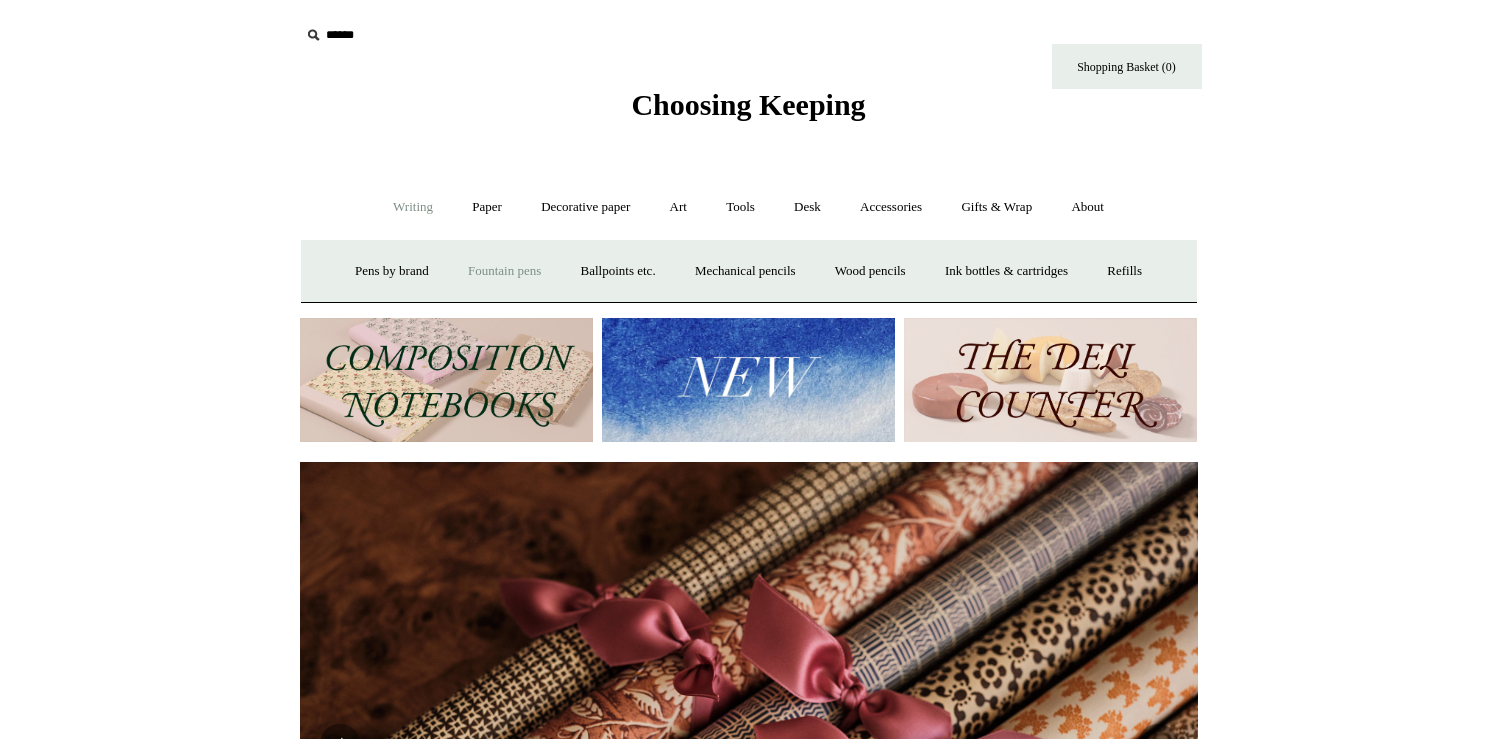click on "Fountain pens +" at bounding box center (504, 271) 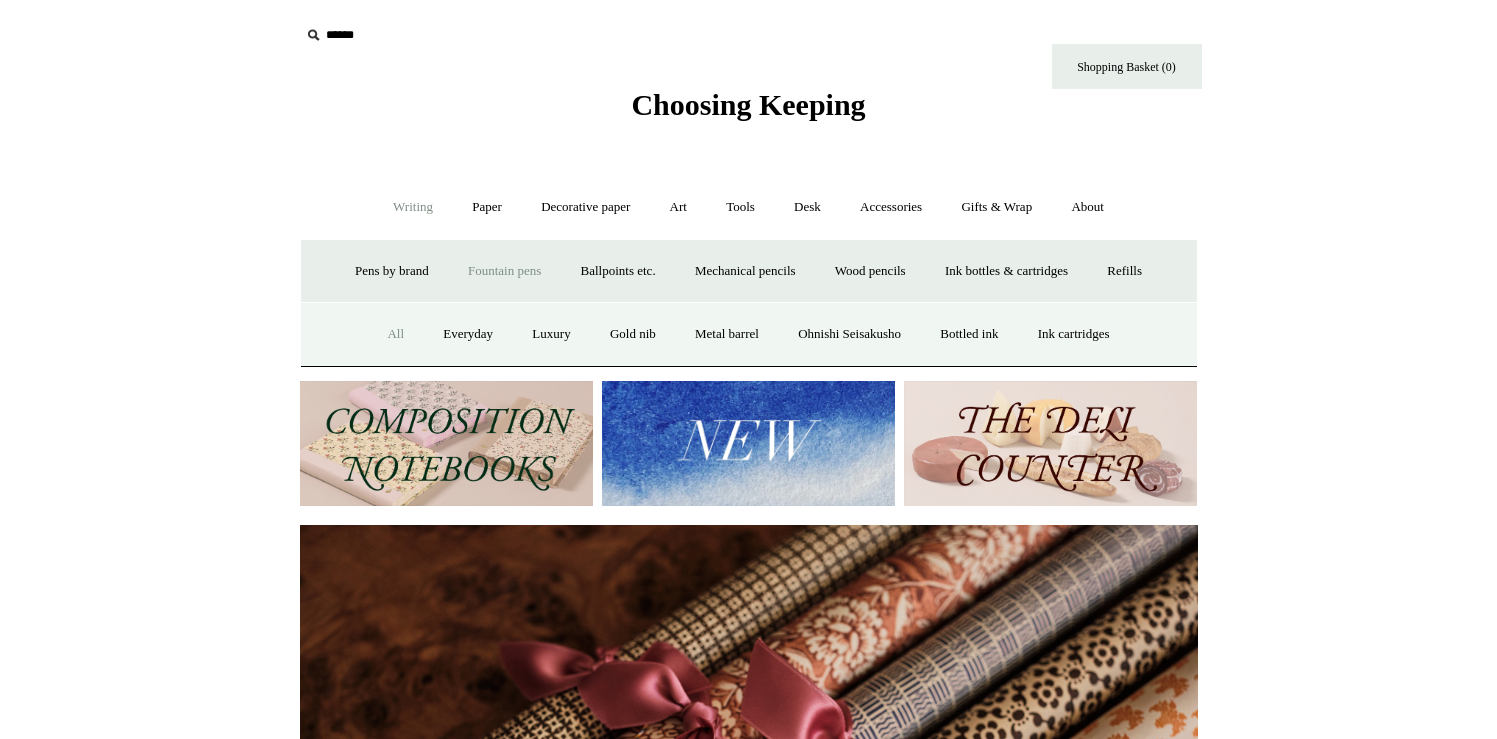 click on "All" at bounding box center (395, 334) 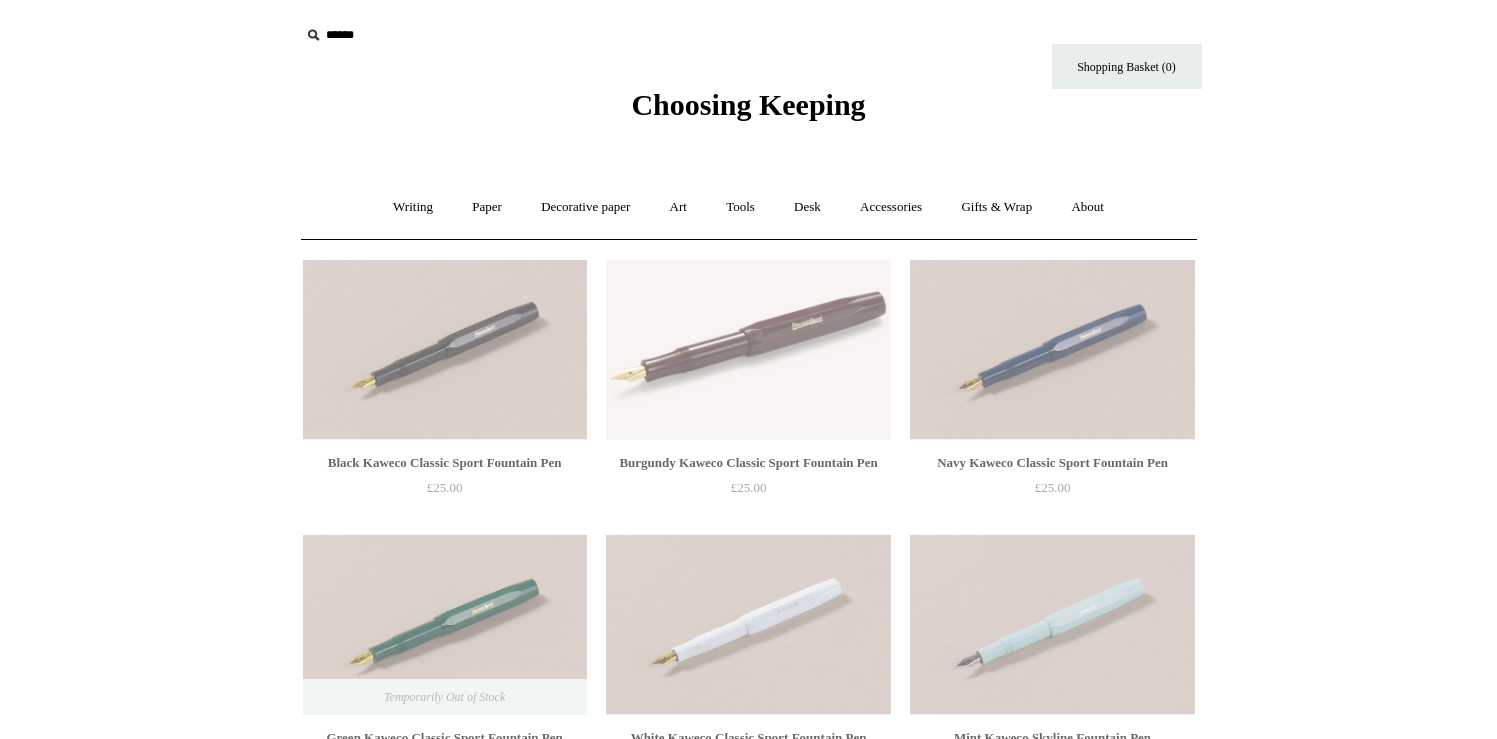 scroll, scrollTop: 0, scrollLeft: 0, axis: both 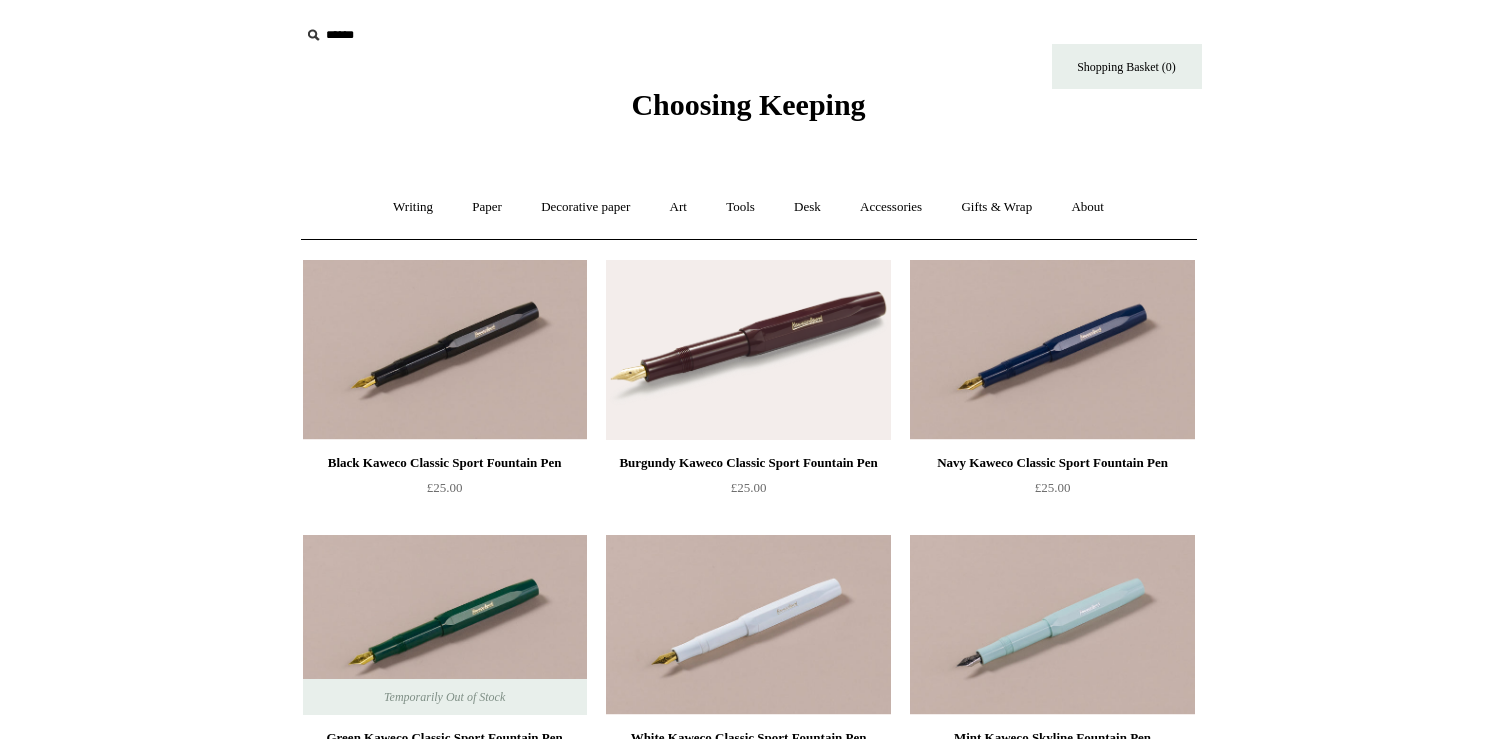 click on "Cookie consent We and our partners, including Shopify, use cookies and other technologies to personalize your experience, show you ads, and perform analytics, and we will not use cookies or other technologies for these purposes unless you accept them. Learn more in our   Privacy Policy Manage preferences Accept Decline
Menu
Choosing Keeping
*
Shipping Information
* ⤺" at bounding box center [748, 4416] 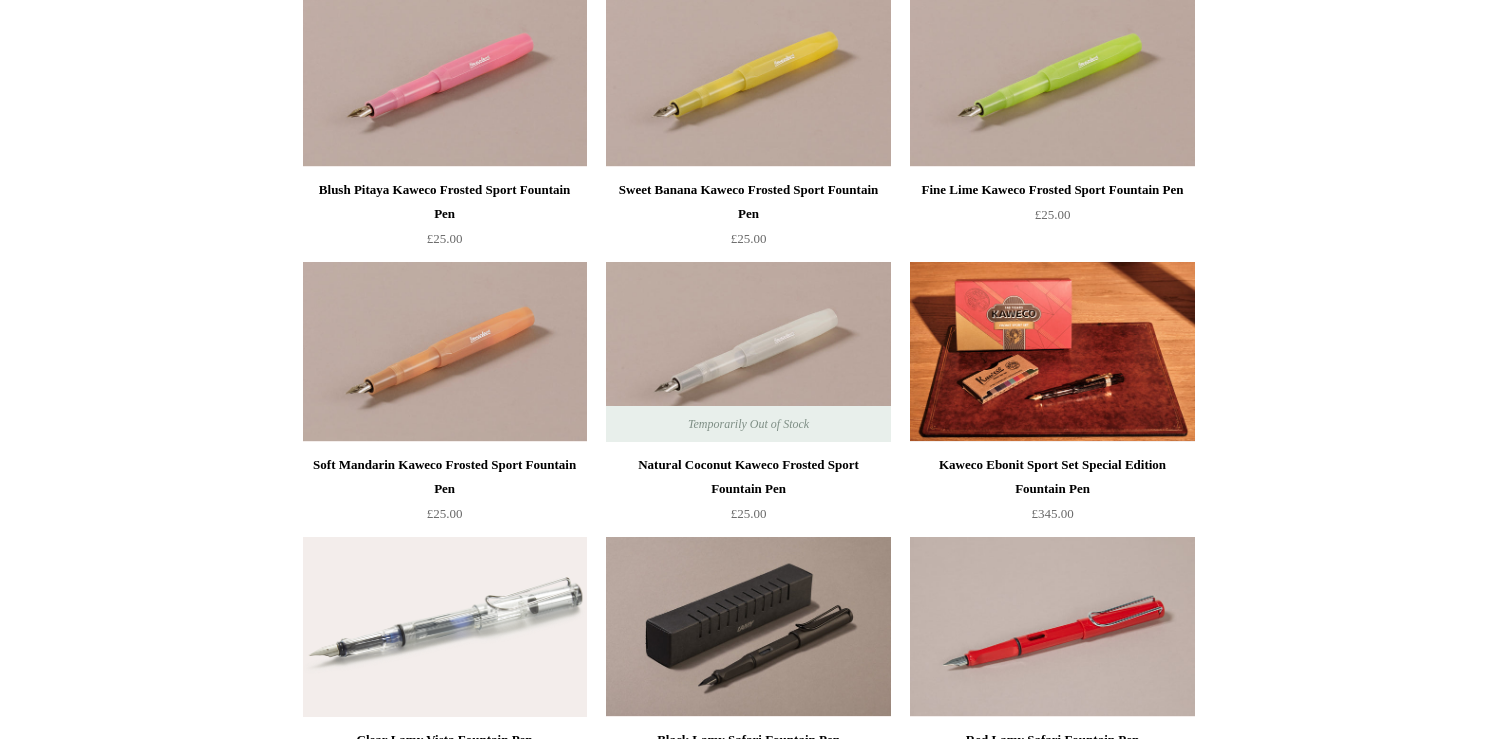 scroll, scrollTop: 1649, scrollLeft: 0, axis: vertical 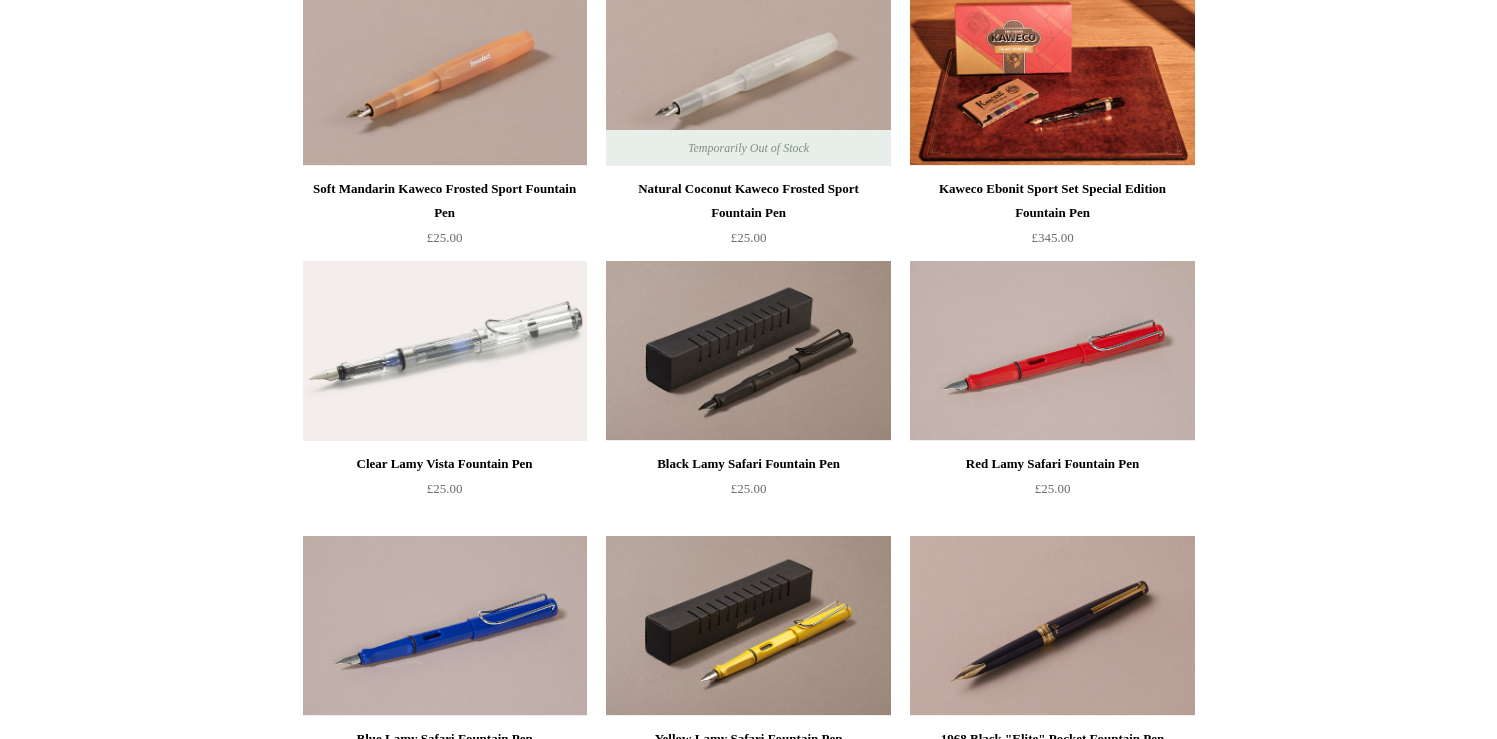 click on "Cookie consent We and our partners, including Shopify, use cookies and other technologies to personalize your experience, show you ads, and perform analytics, and we will not use cookies or other technologies for these purposes unless you accept them. Learn more in our   Privacy Policy Manage preferences Accept Decline
Menu
Choosing Keeping
*
Shipping Information
* ⤺" at bounding box center (748, 2767) 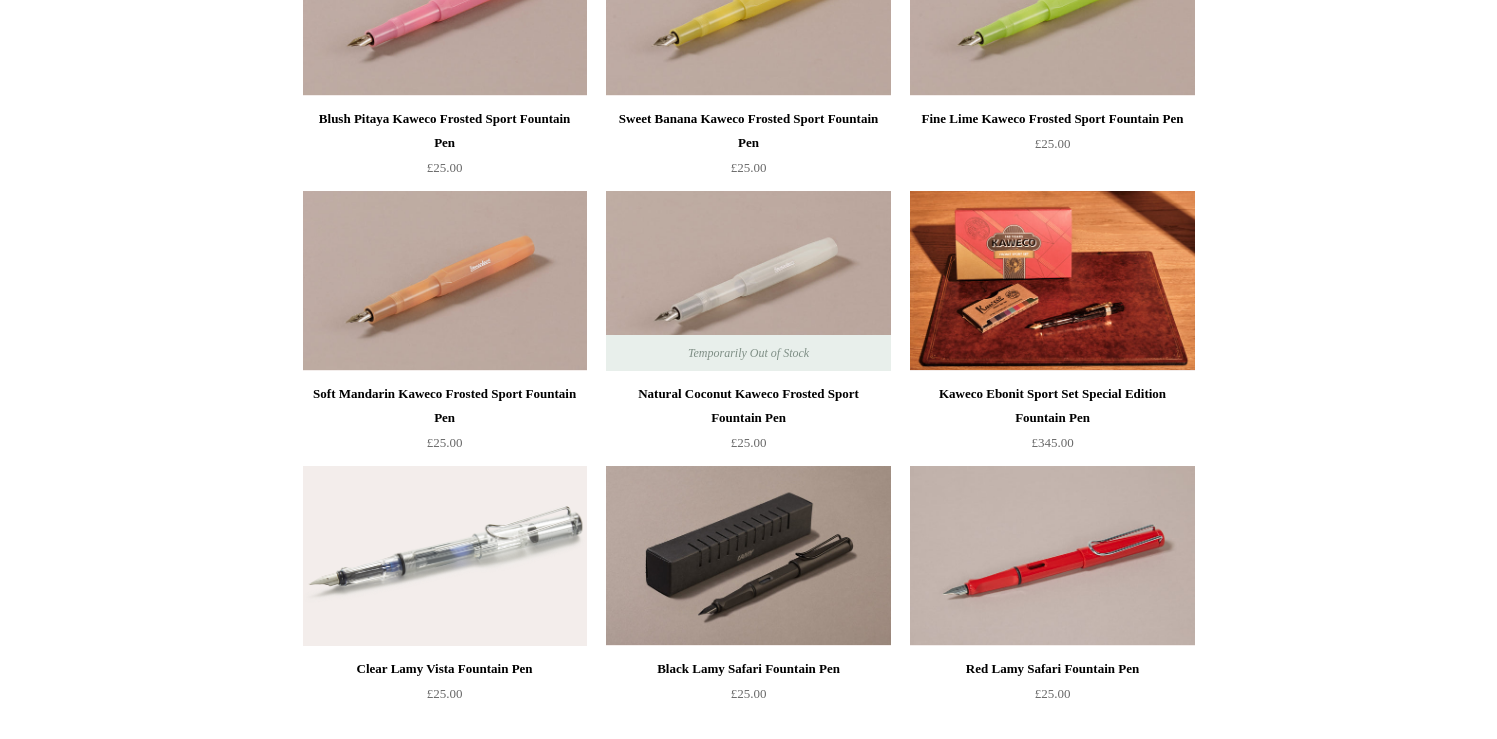 scroll, scrollTop: 1425, scrollLeft: 0, axis: vertical 